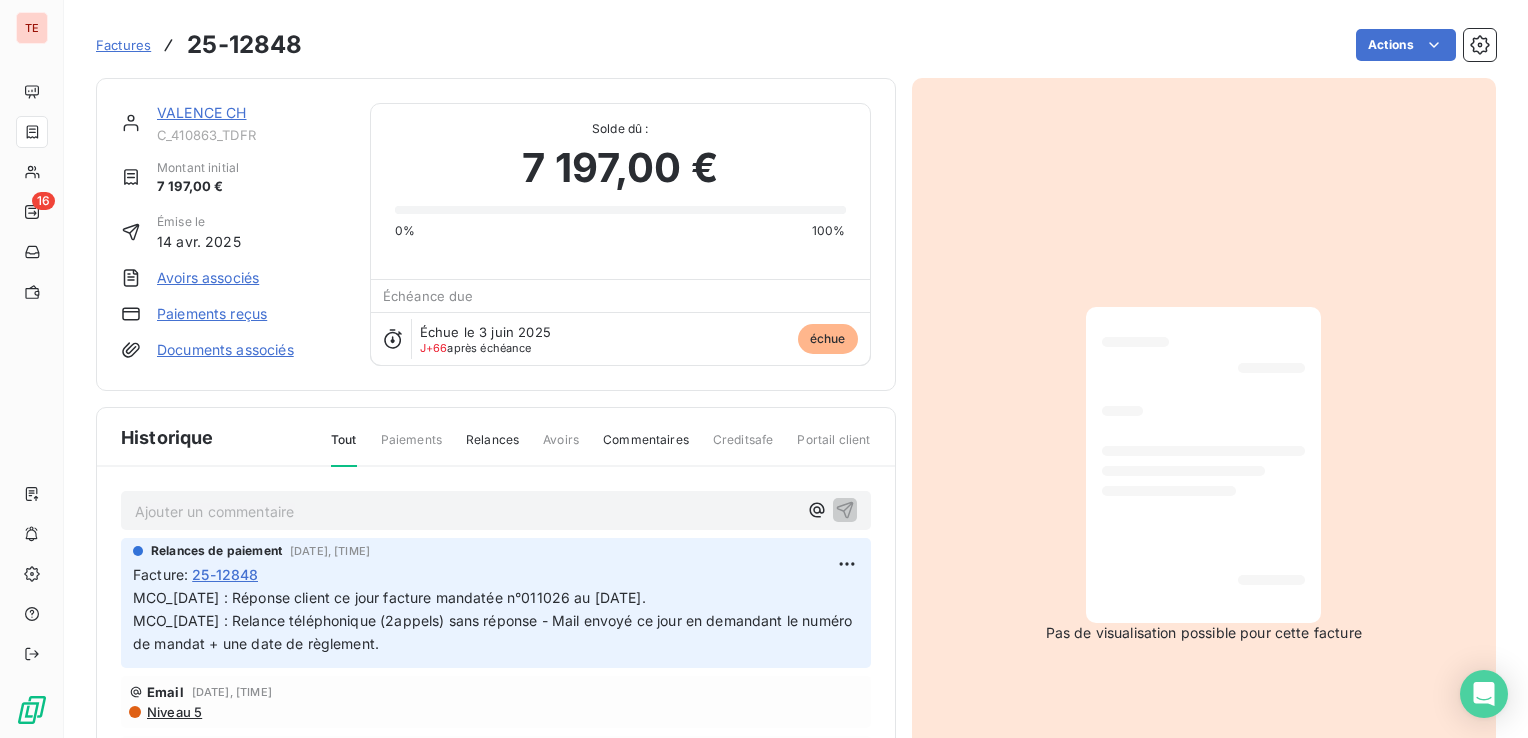 scroll, scrollTop: 0, scrollLeft: 0, axis: both 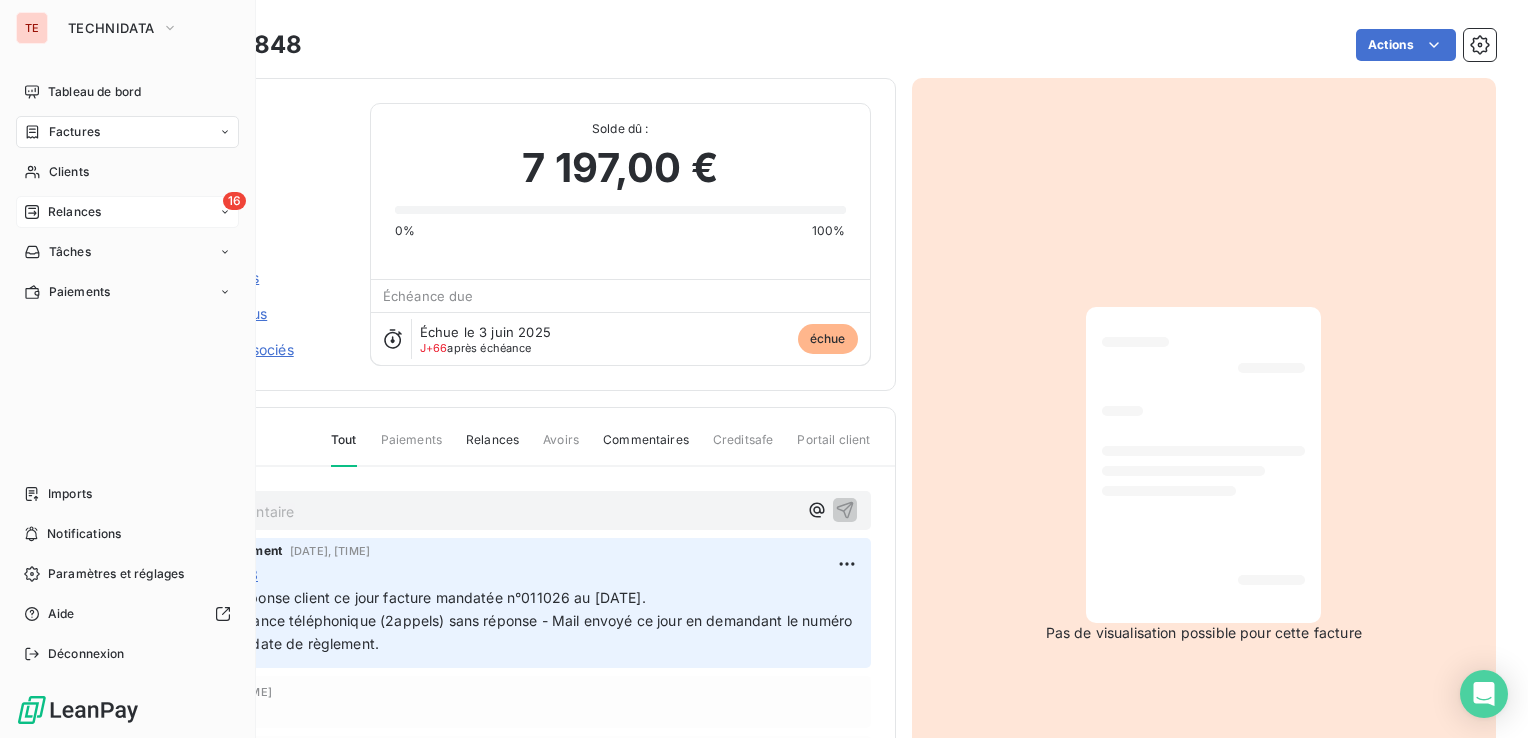 click on "Relances" at bounding box center (74, 212) 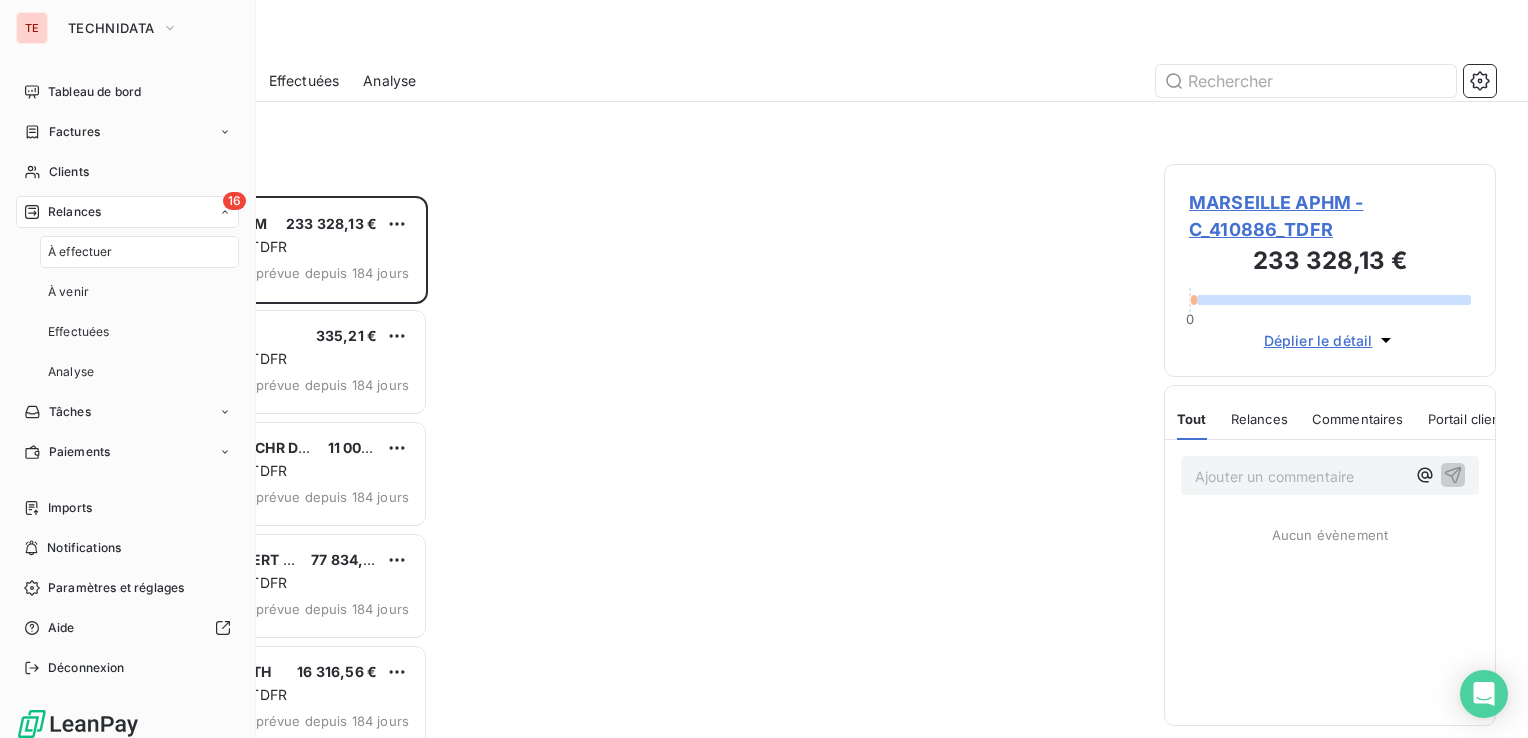 scroll, scrollTop: 16, scrollLeft: 16, axis: both 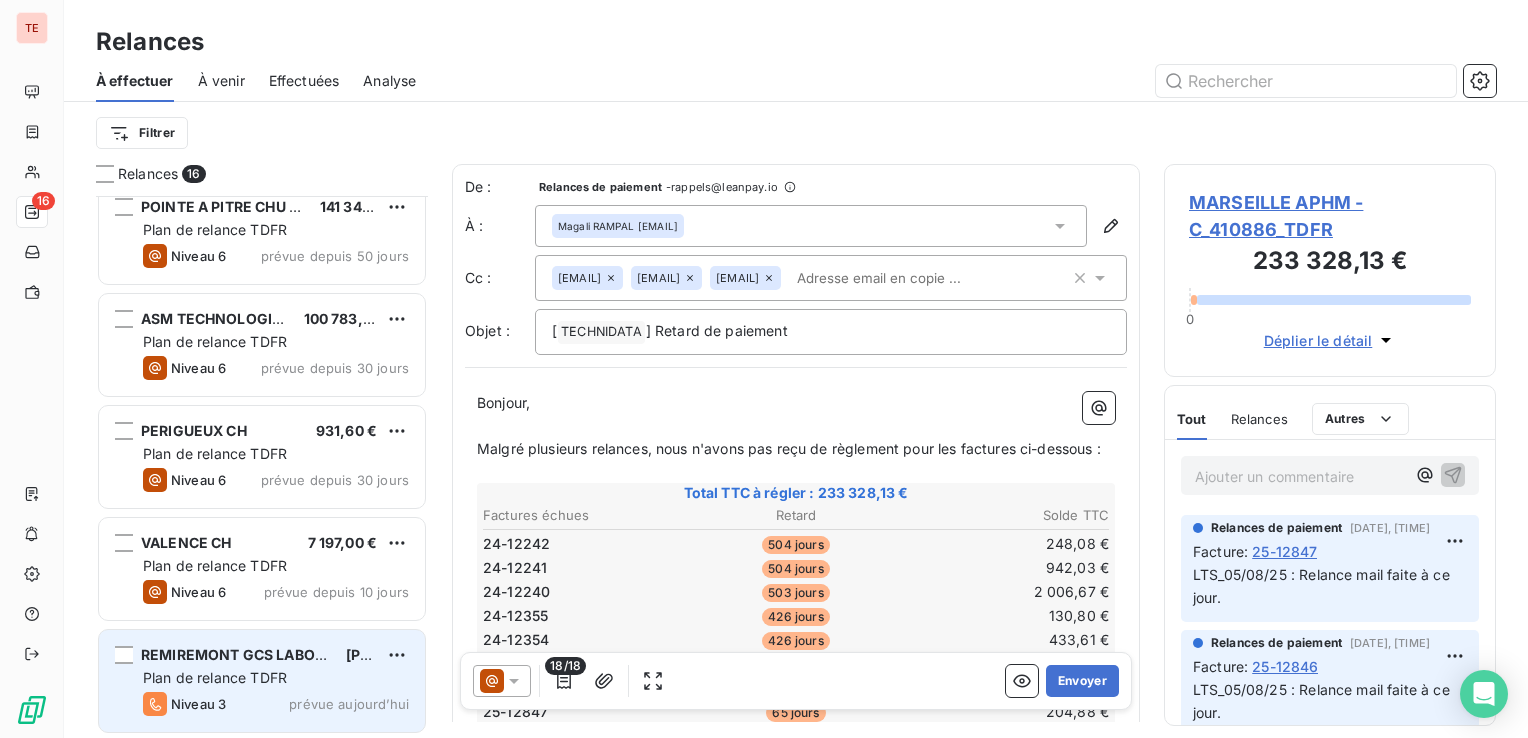 click on "REMIREMONT GCS LABO ANALYSES MEDICA [PRICE] Plan de relance TDFR Niveau 3 prévue aujourd’hui" at bounding box center [262, 681] 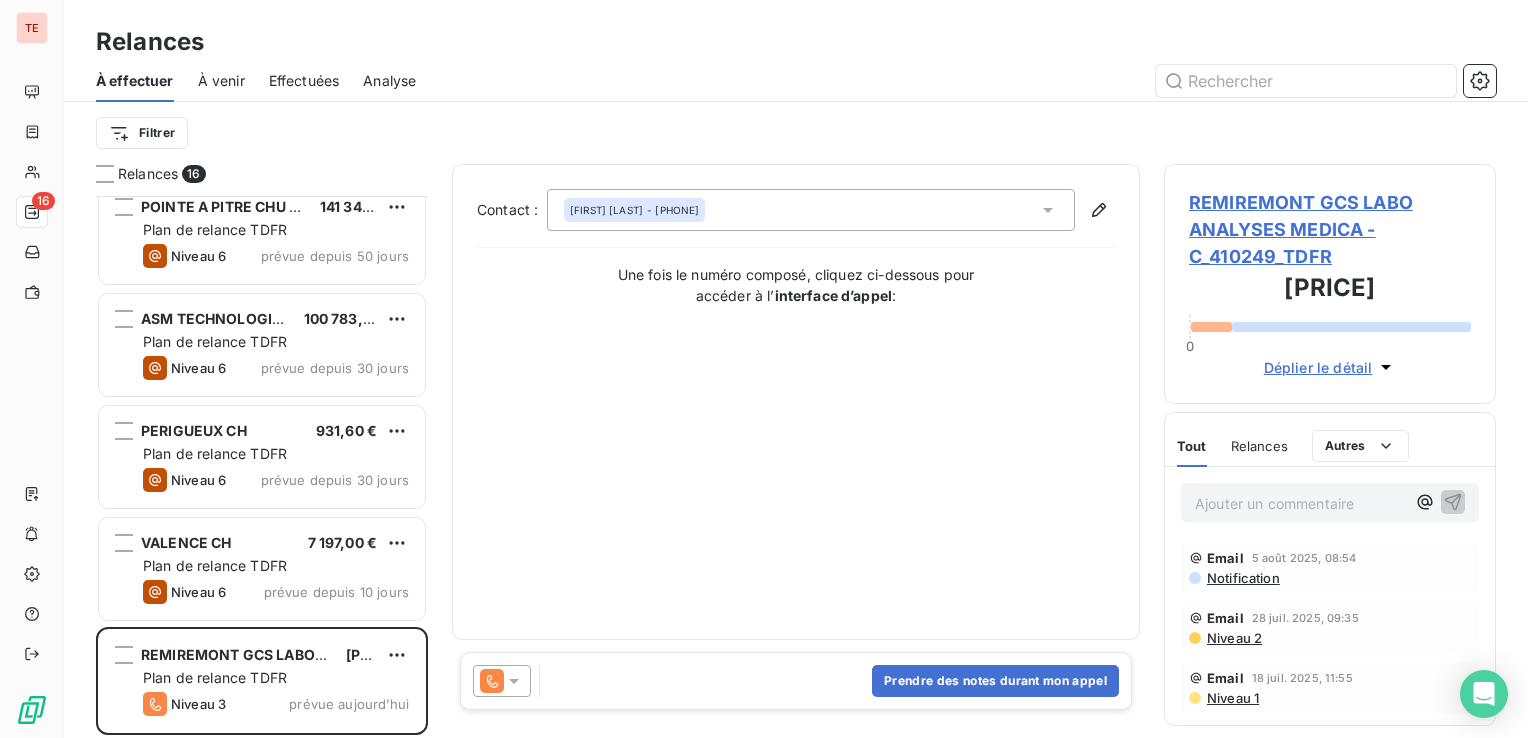 click on "REMIREMONT GCS LABO ANALYSES MEDICA - C_410249_TDFR" at bounding box center [1330, 229] 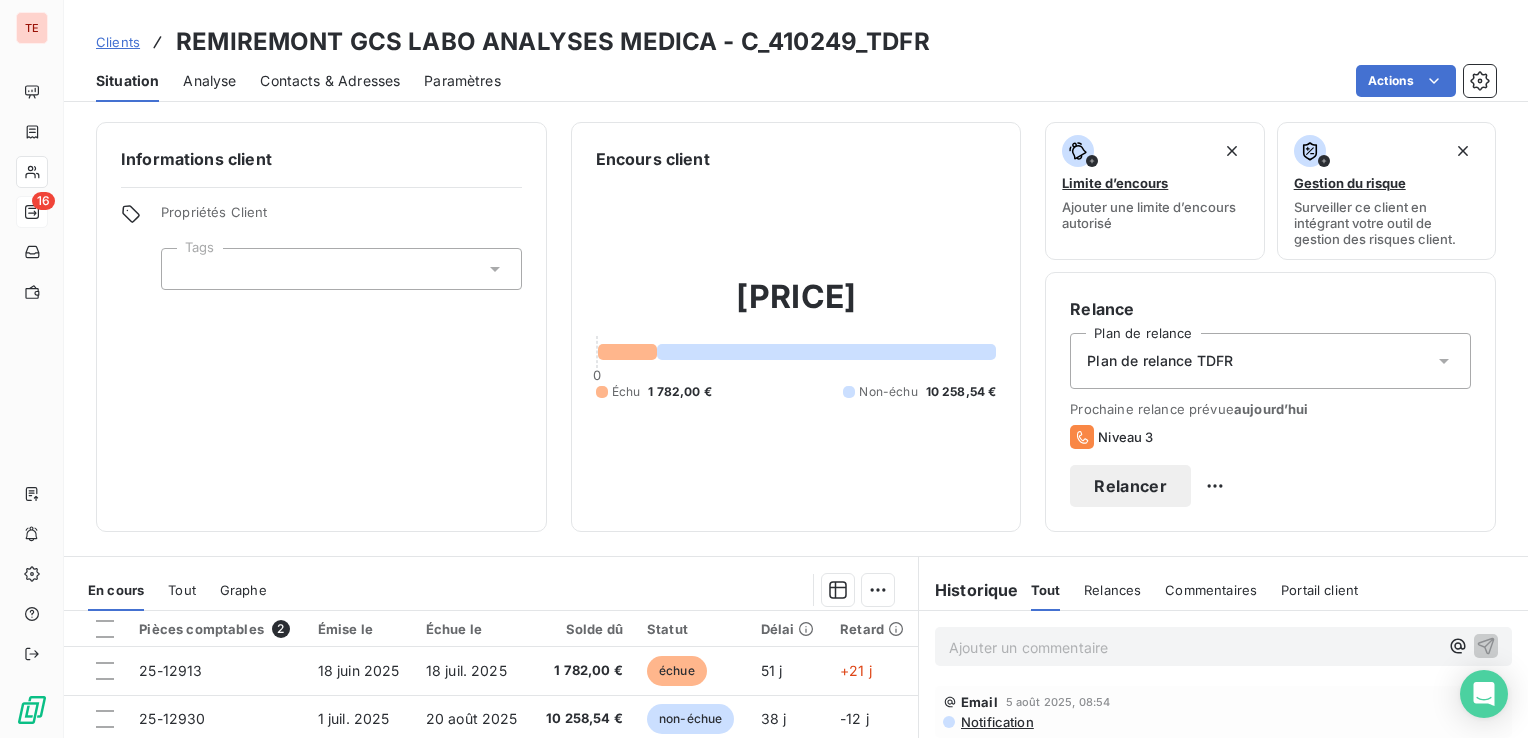 scroll, scrollTop: 316, scrollLeft: 0, axis: vertical 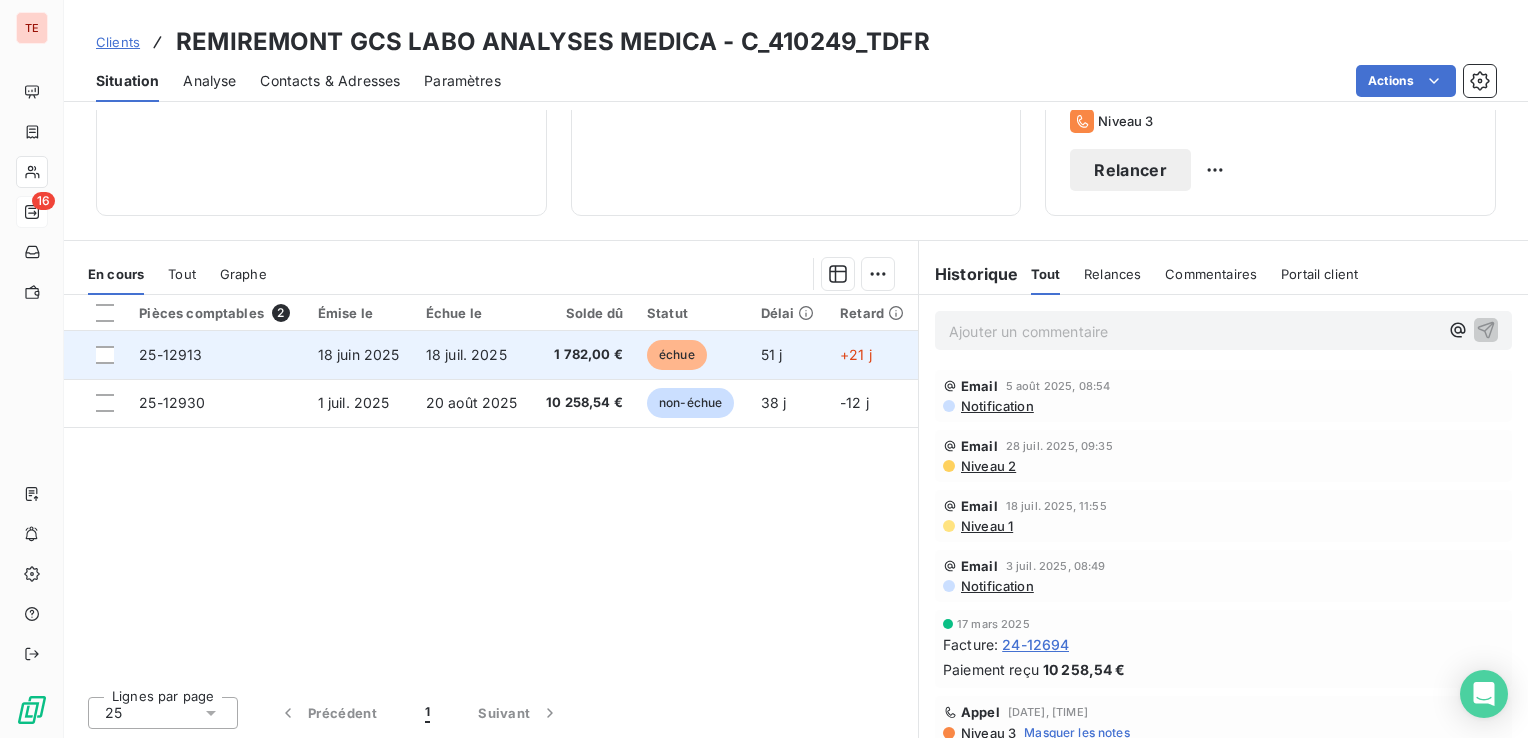 click on "25-12913" at bounding box center [170, 354] 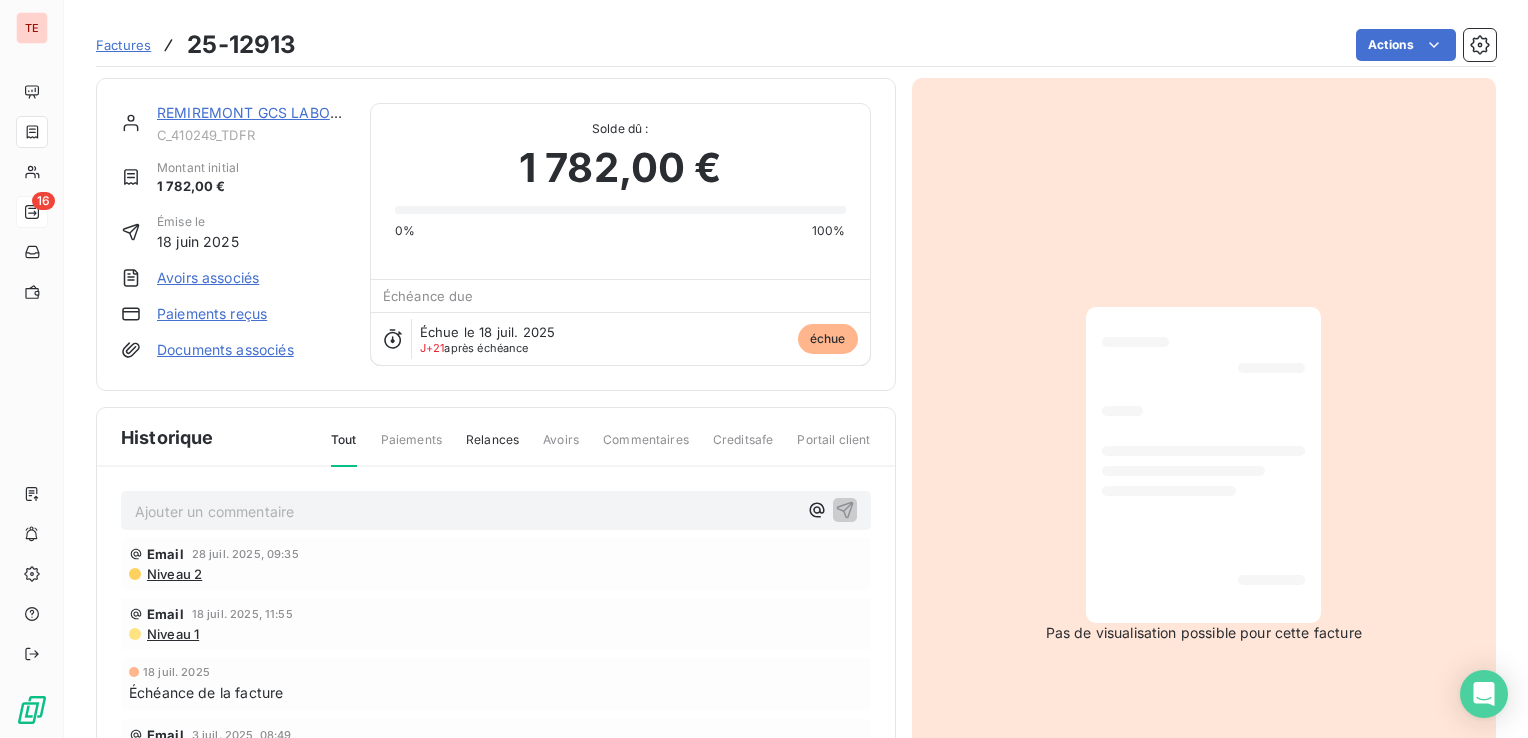 scroll, scrollTop: 0, scrollLeft: 0, axis: both 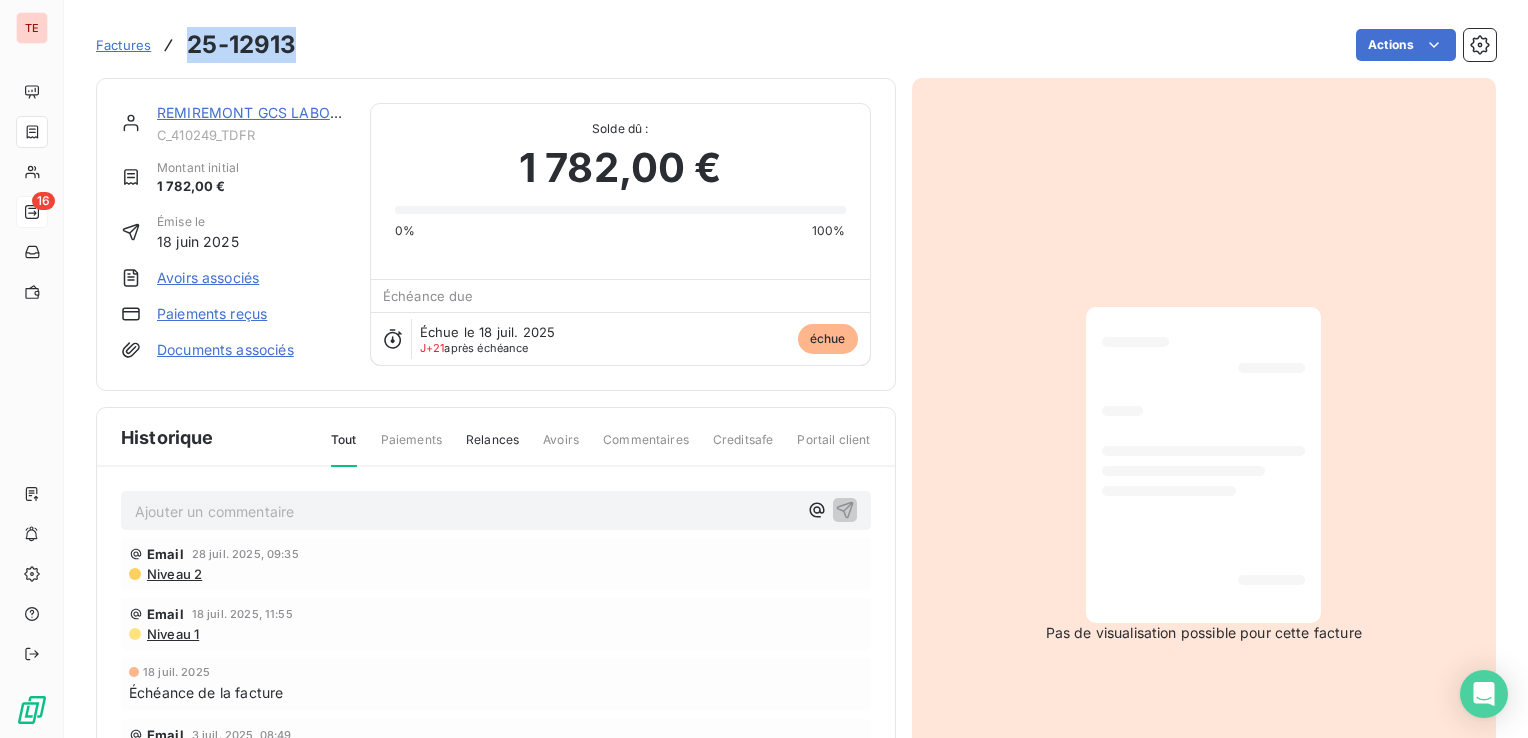 drag, startPoint x: 185, startPoint y: 34, endPoint x: 293, endPoint y: 64, distance: 112.08925 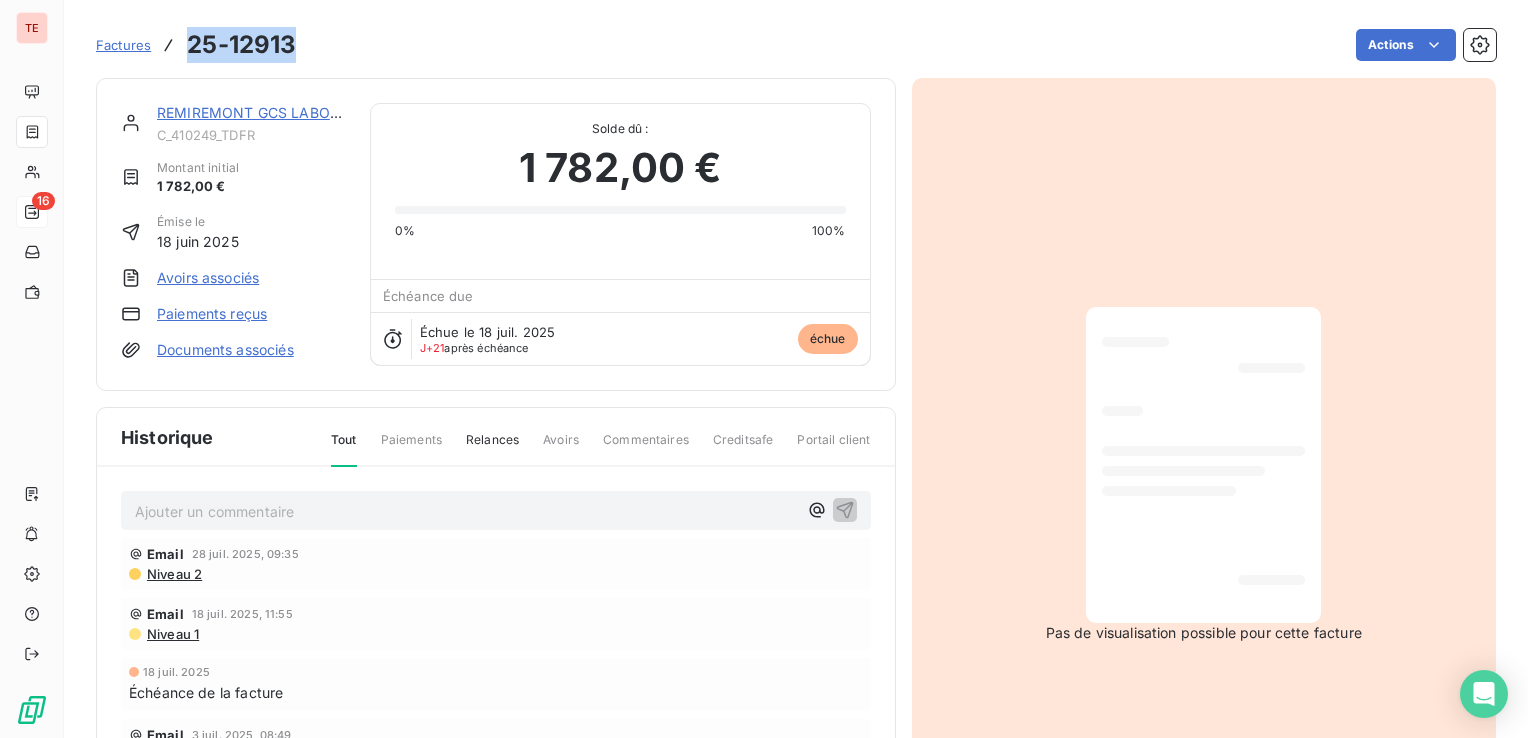 copy on "25-12913" 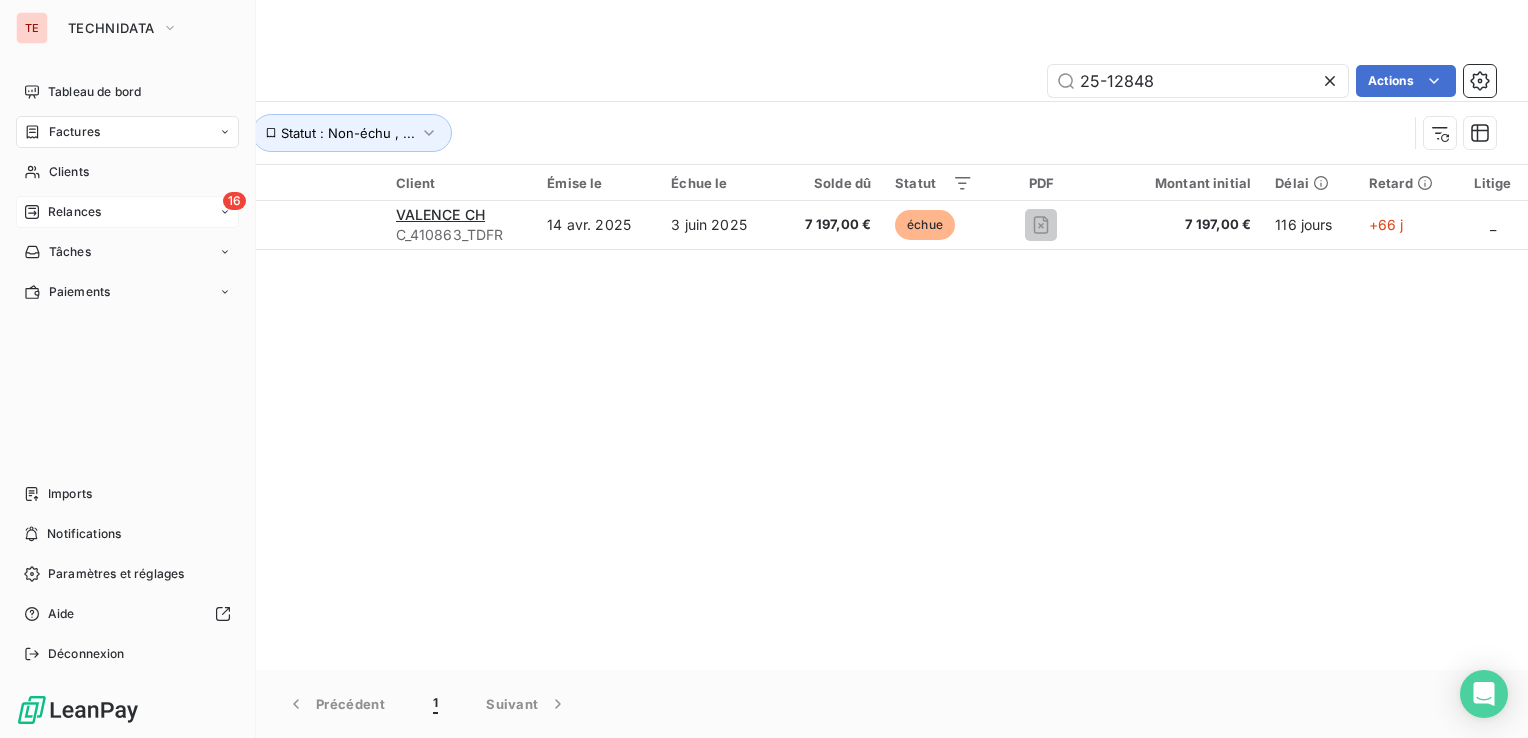 click on "Relances" at bounding box center (74, 212) 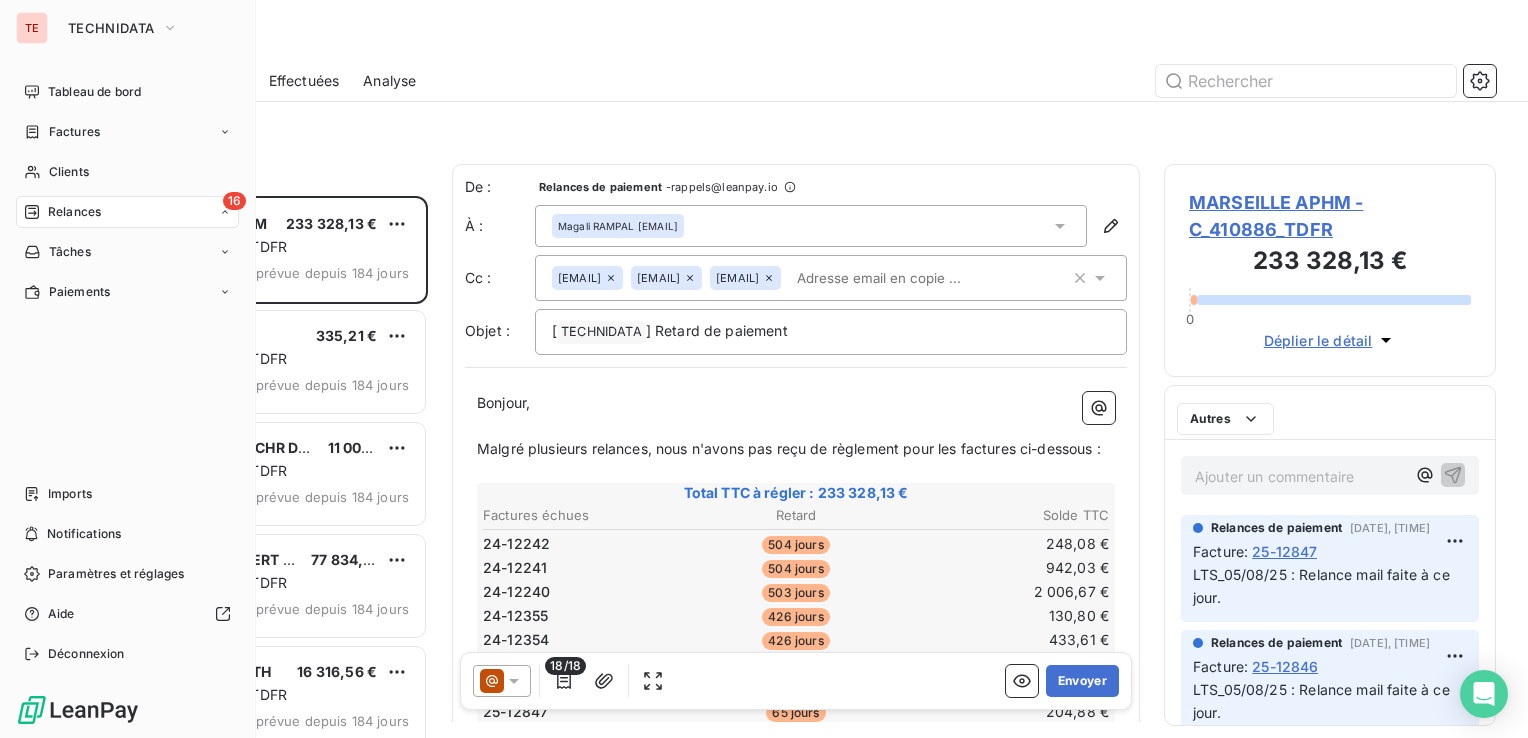 scroll, scrollTop: 16, scrollLeft: 16, axis: both 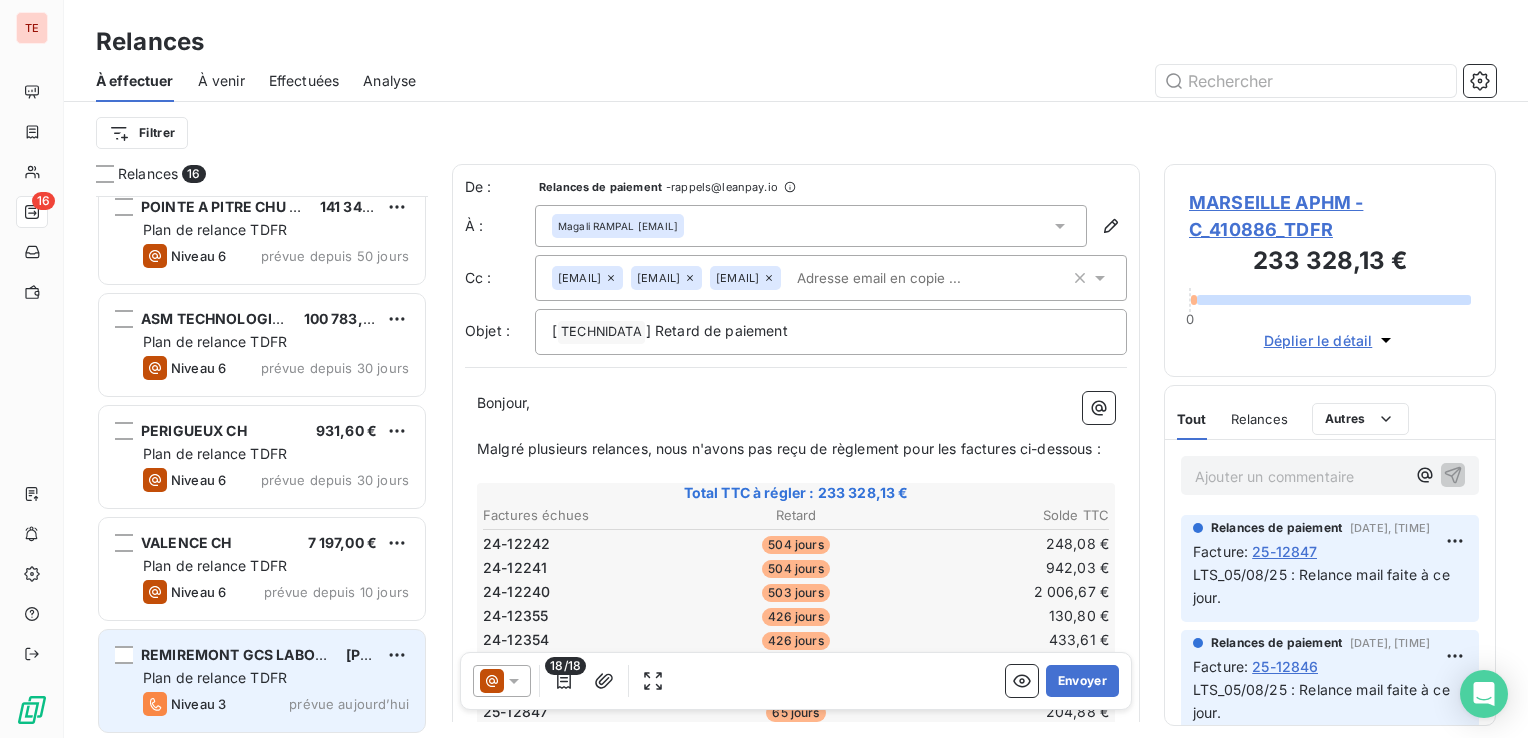 click on "Plan de relance TDFR" at bounding box center (215, 677) 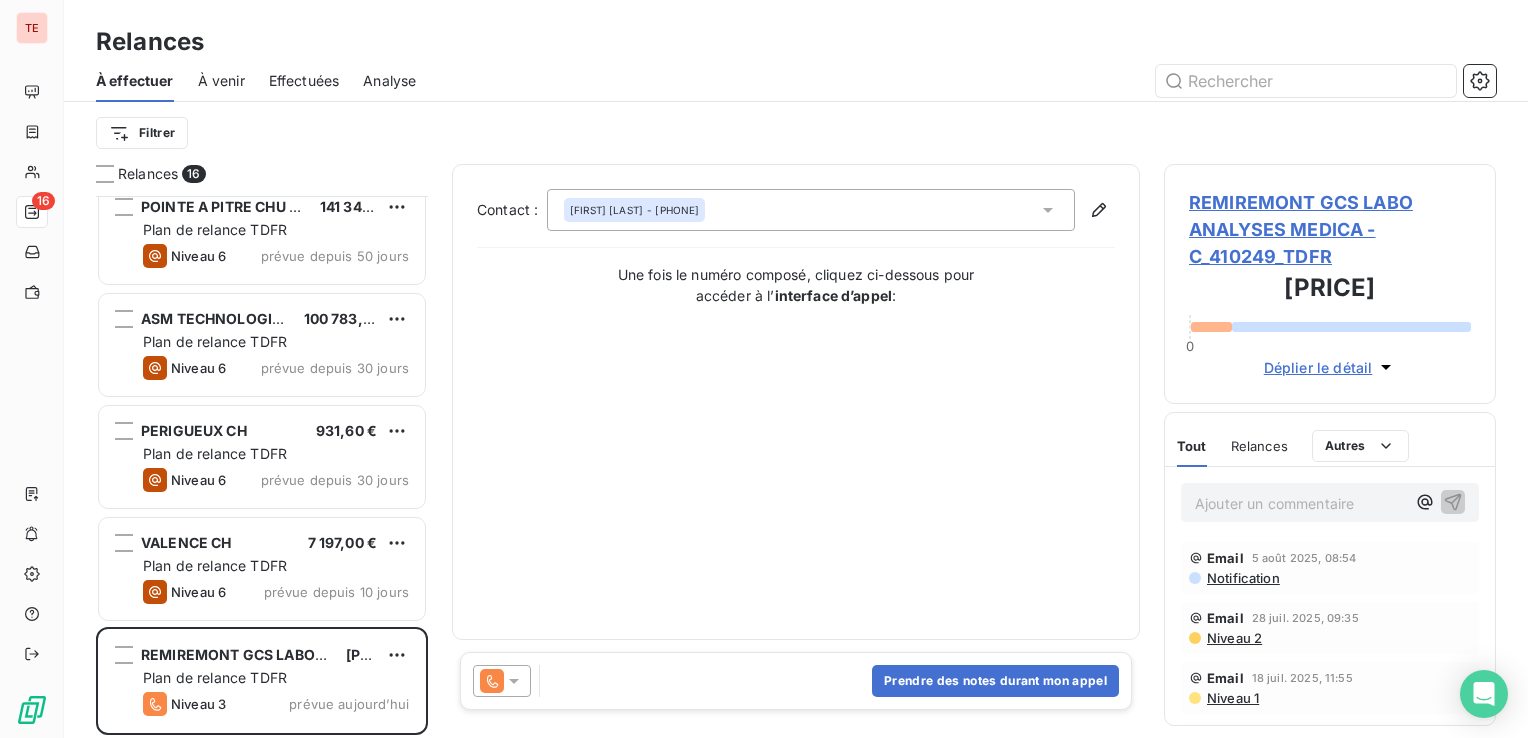 click on "REMIREMONT GCS LABO ANALYSES MEDICA - C_410249_TDFR" at bounding box center (1330, 229) 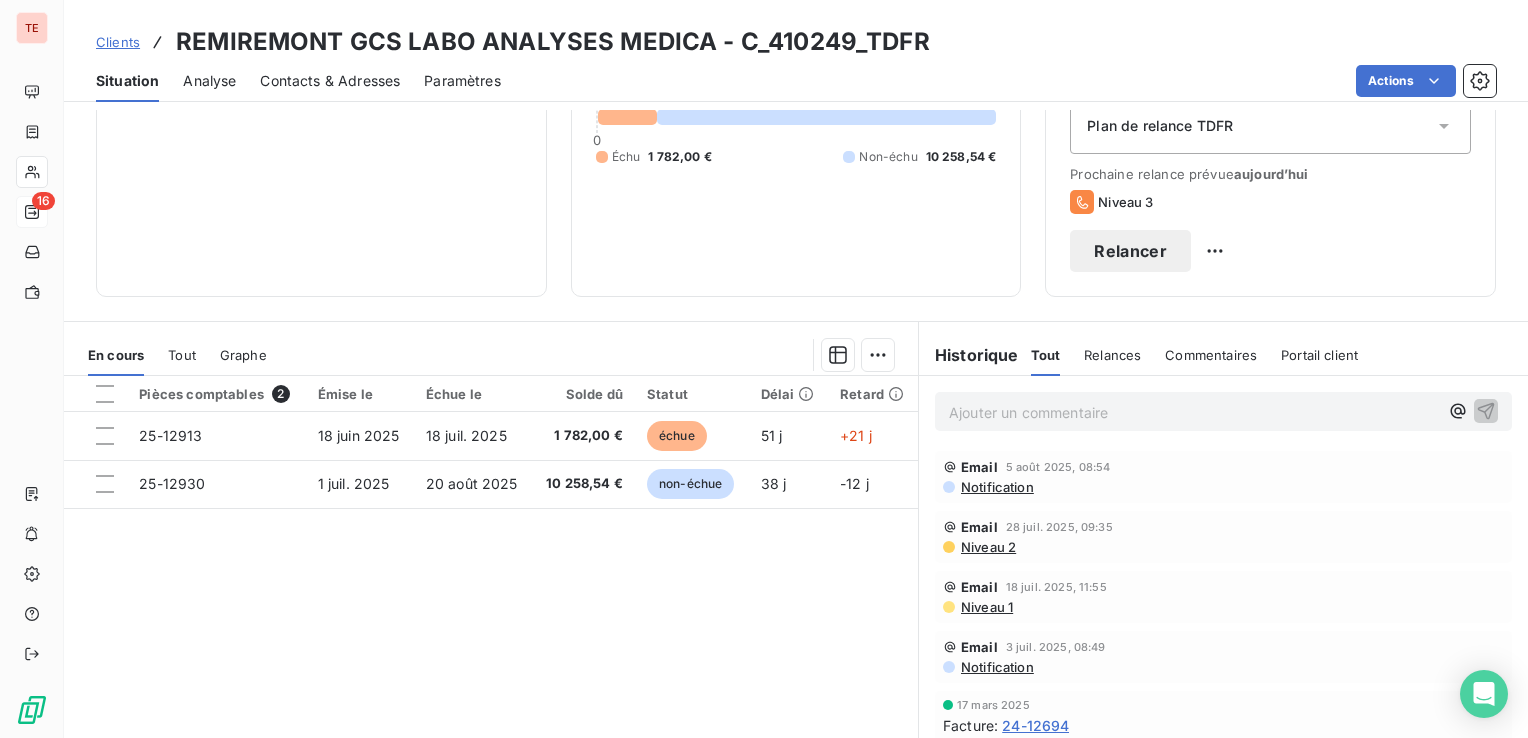 scroll, scrollTop: 236, scrollLeft: 0, axis: vertical 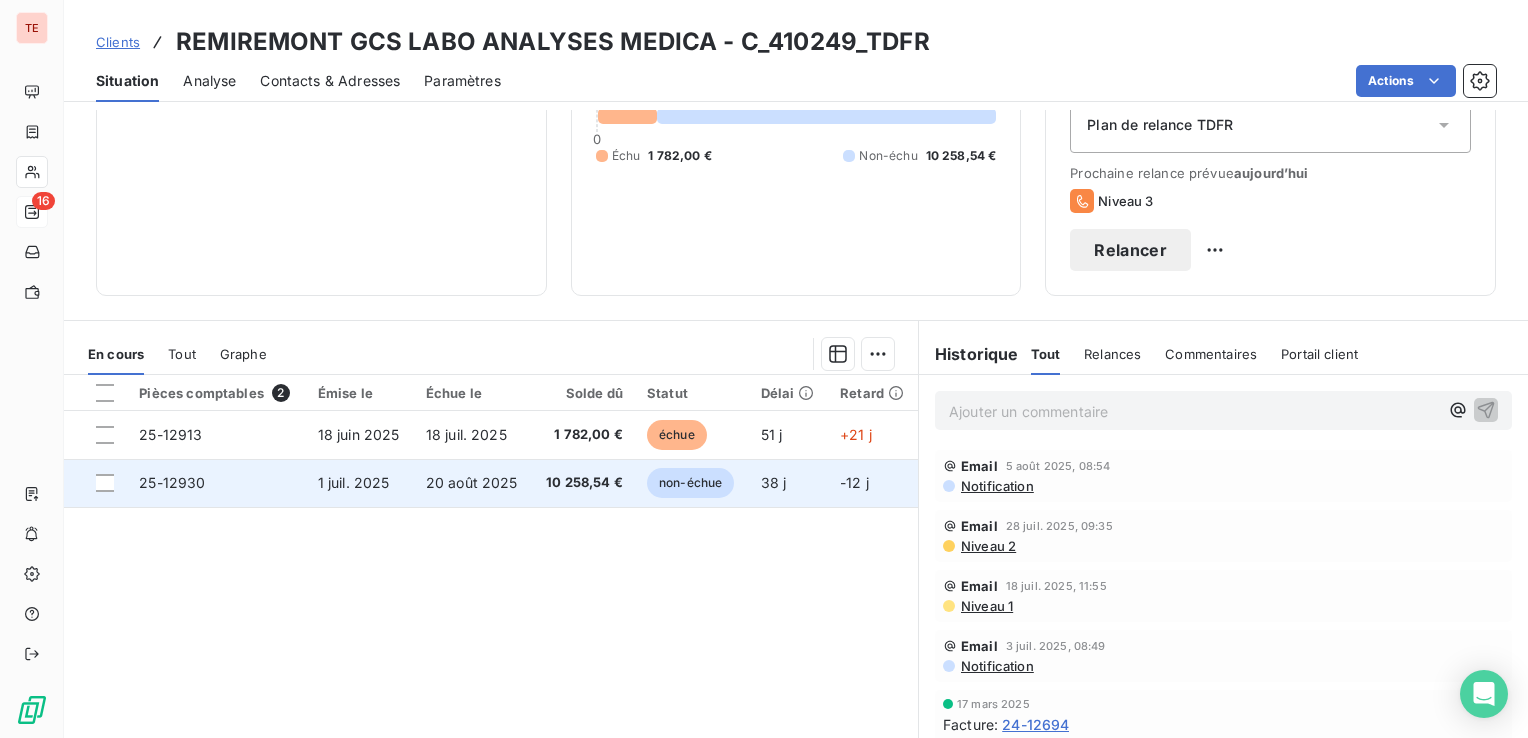 click on "10 258,54 €" at bounding box center [583, 483] 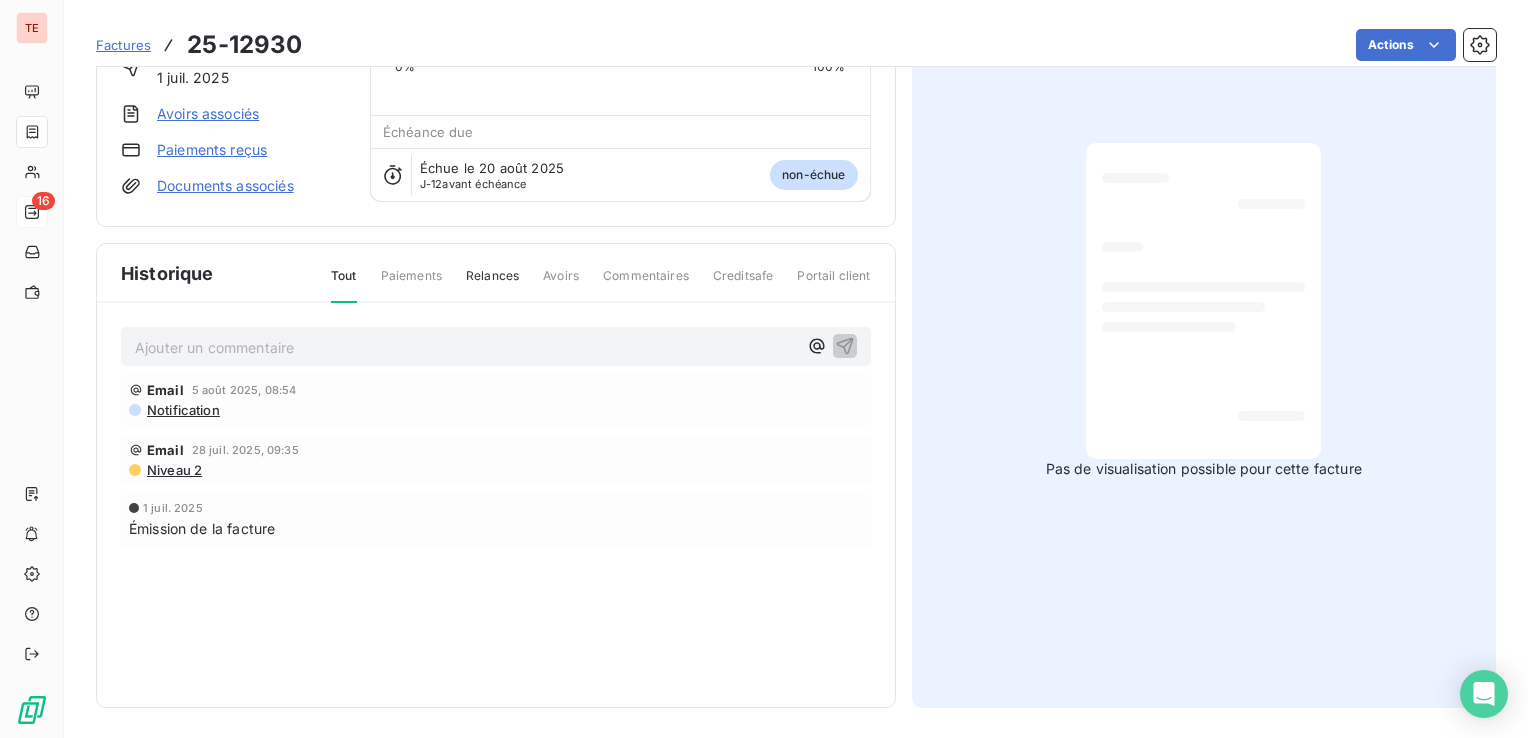 scroll, scrollTop: 0, scrollLeft: 0, axis: both 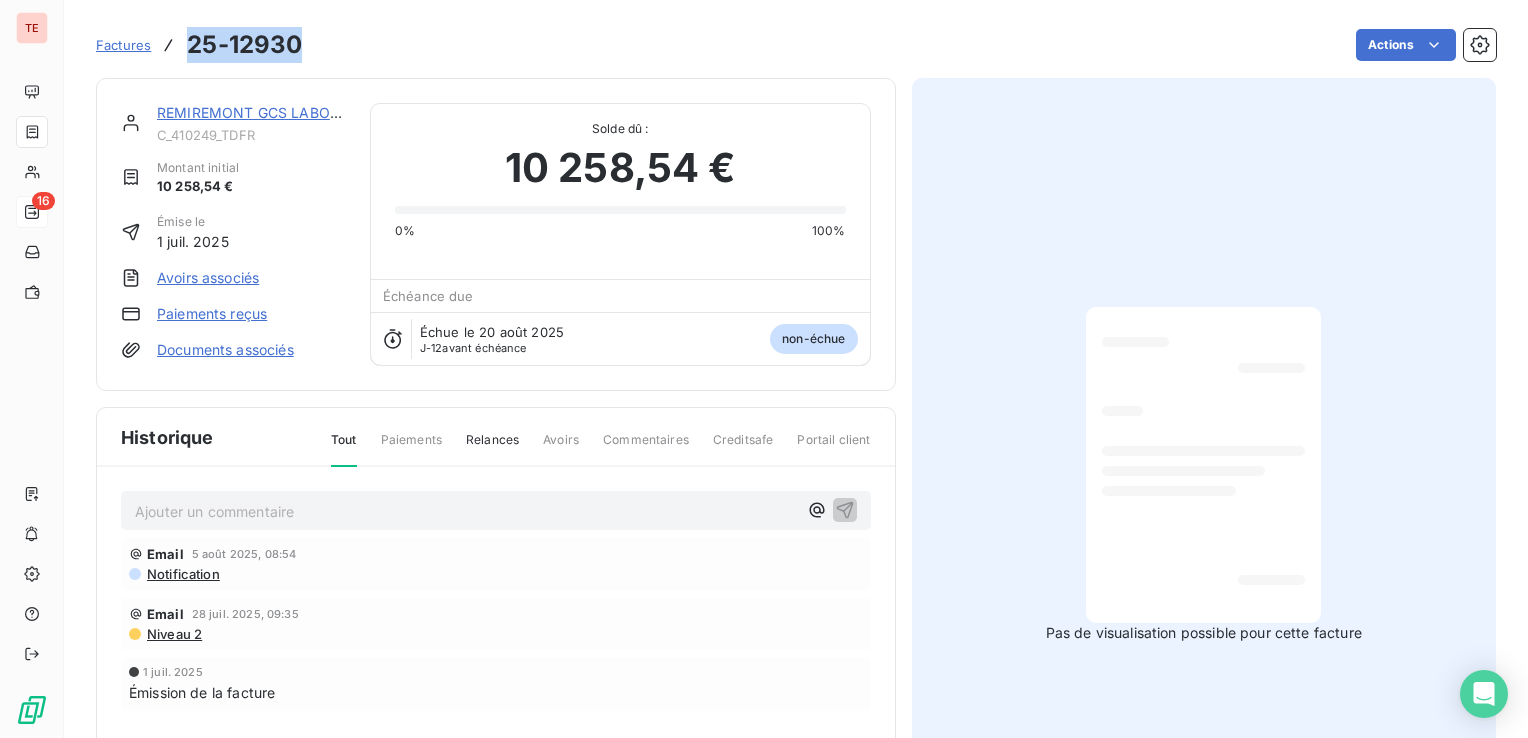 drag, startPoint x: 186, startPoint y: 46, endPoint x: 308, endPoint y: 52, distance: 122.14745 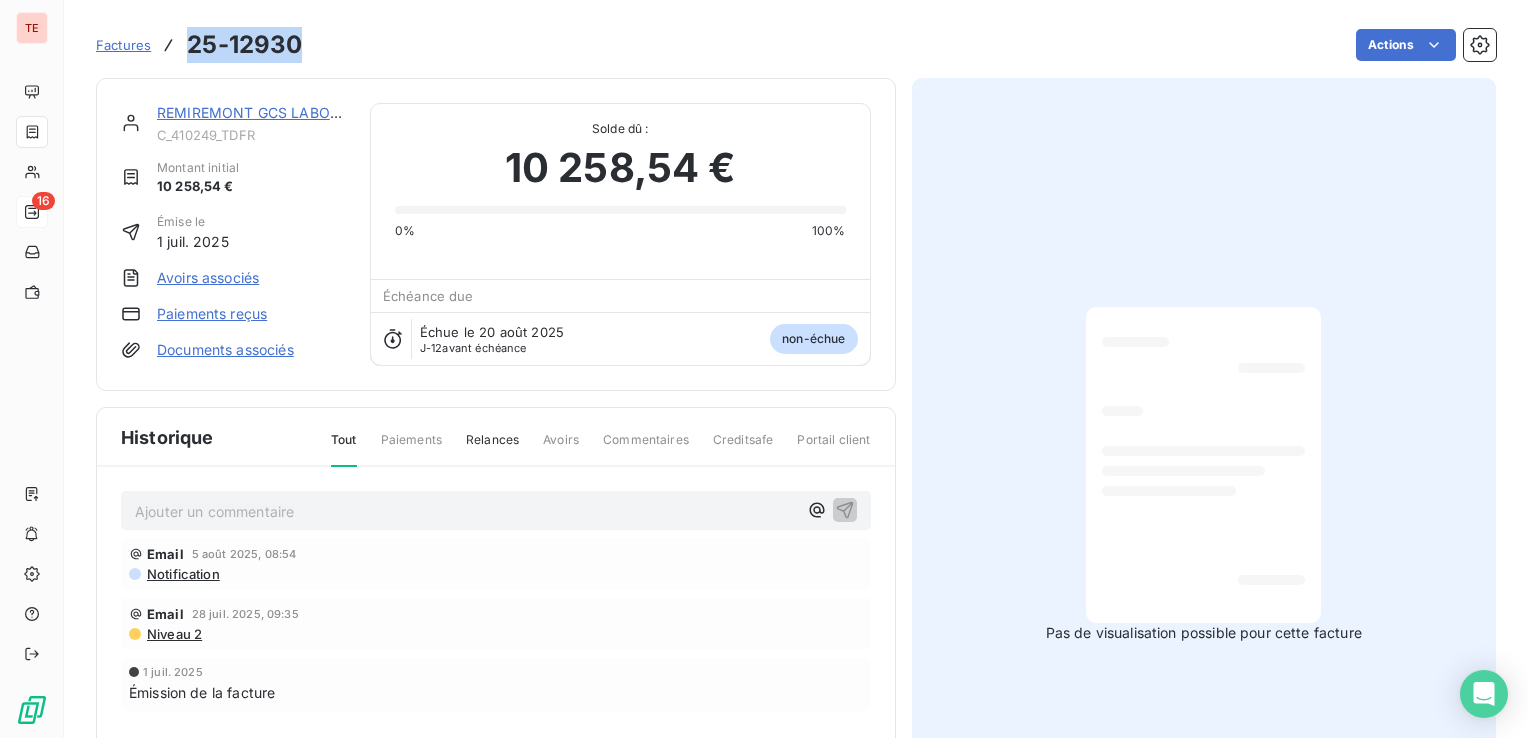 copy on "25-12930" 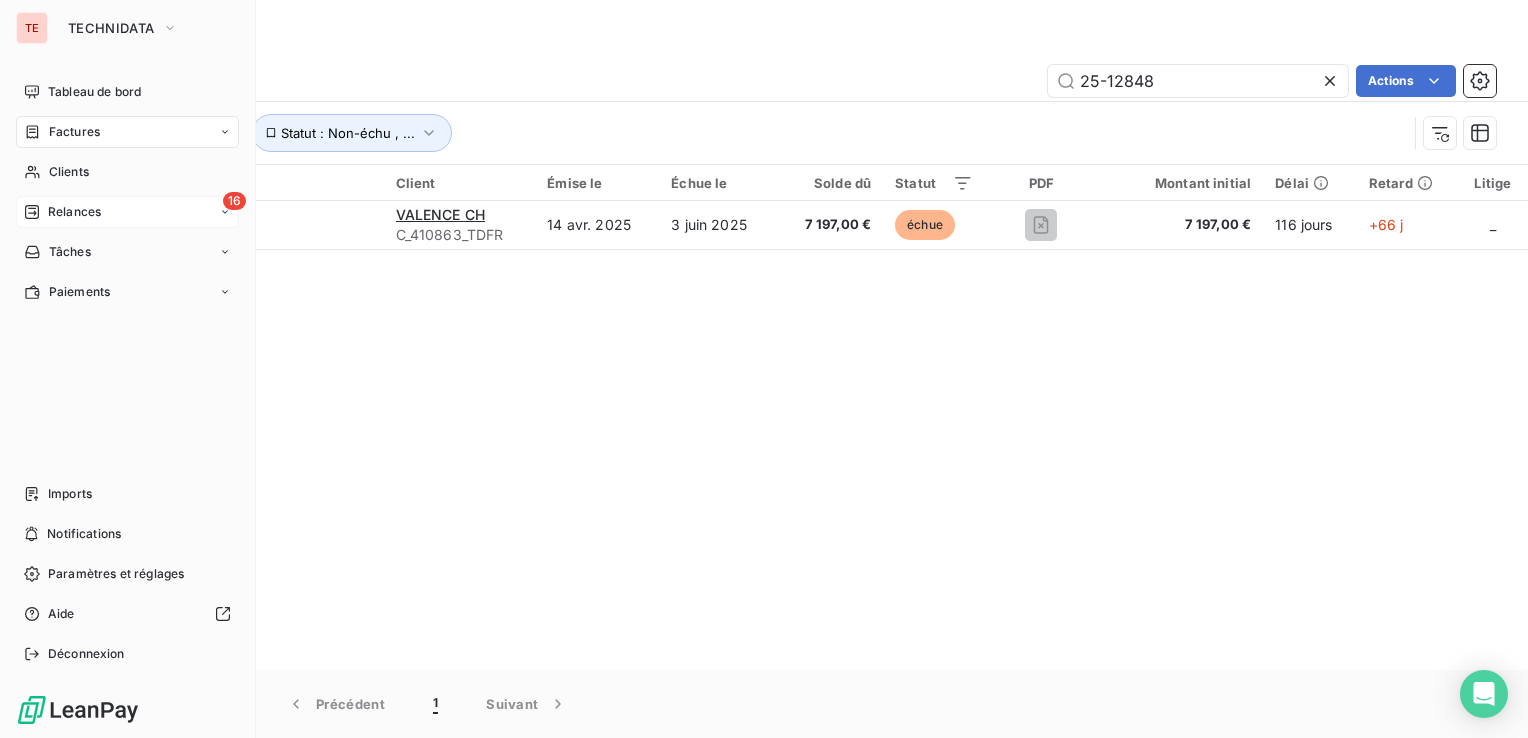 click on "Relances" at bounding box center [62, 212] 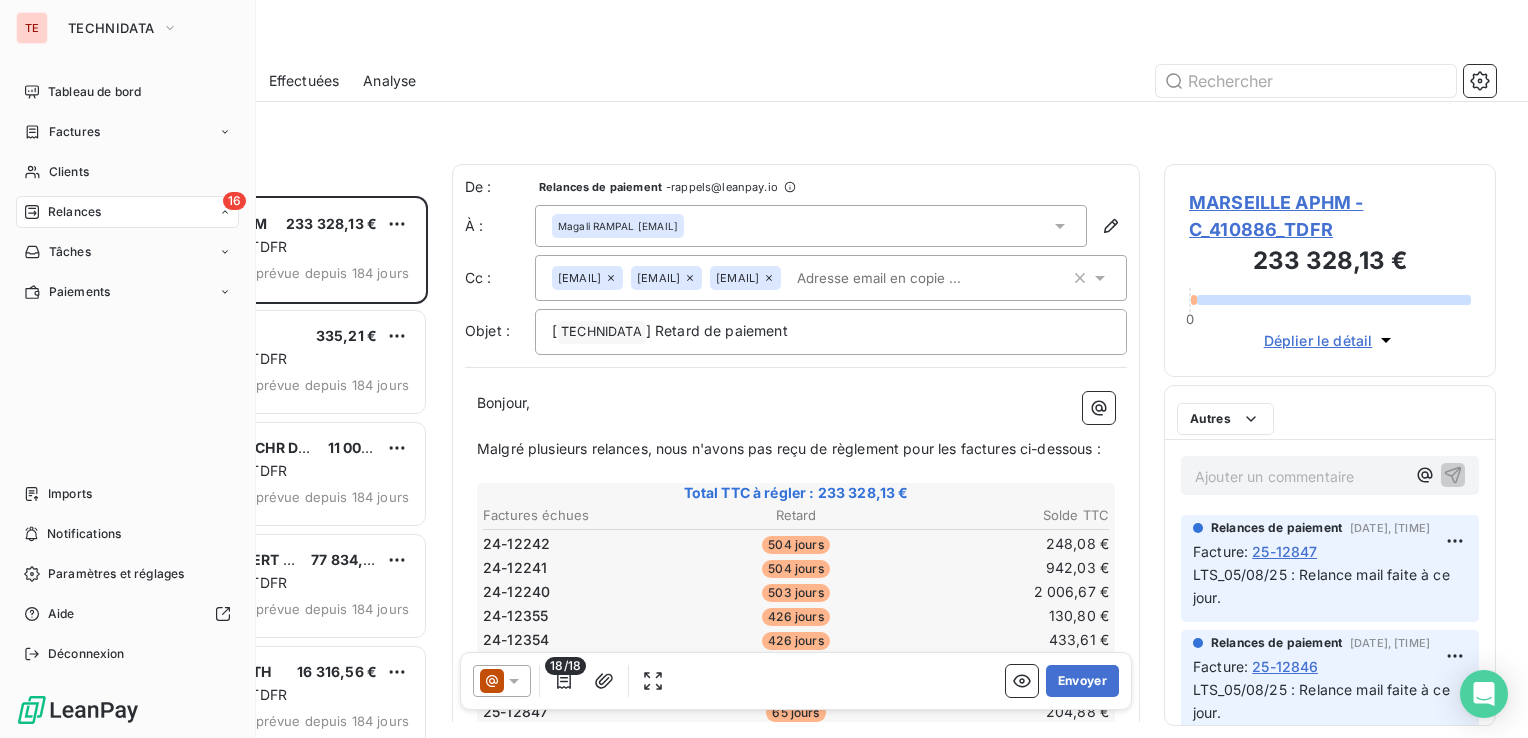 scroll, scrollTop: 16, scrollLeft: 16, axis: both 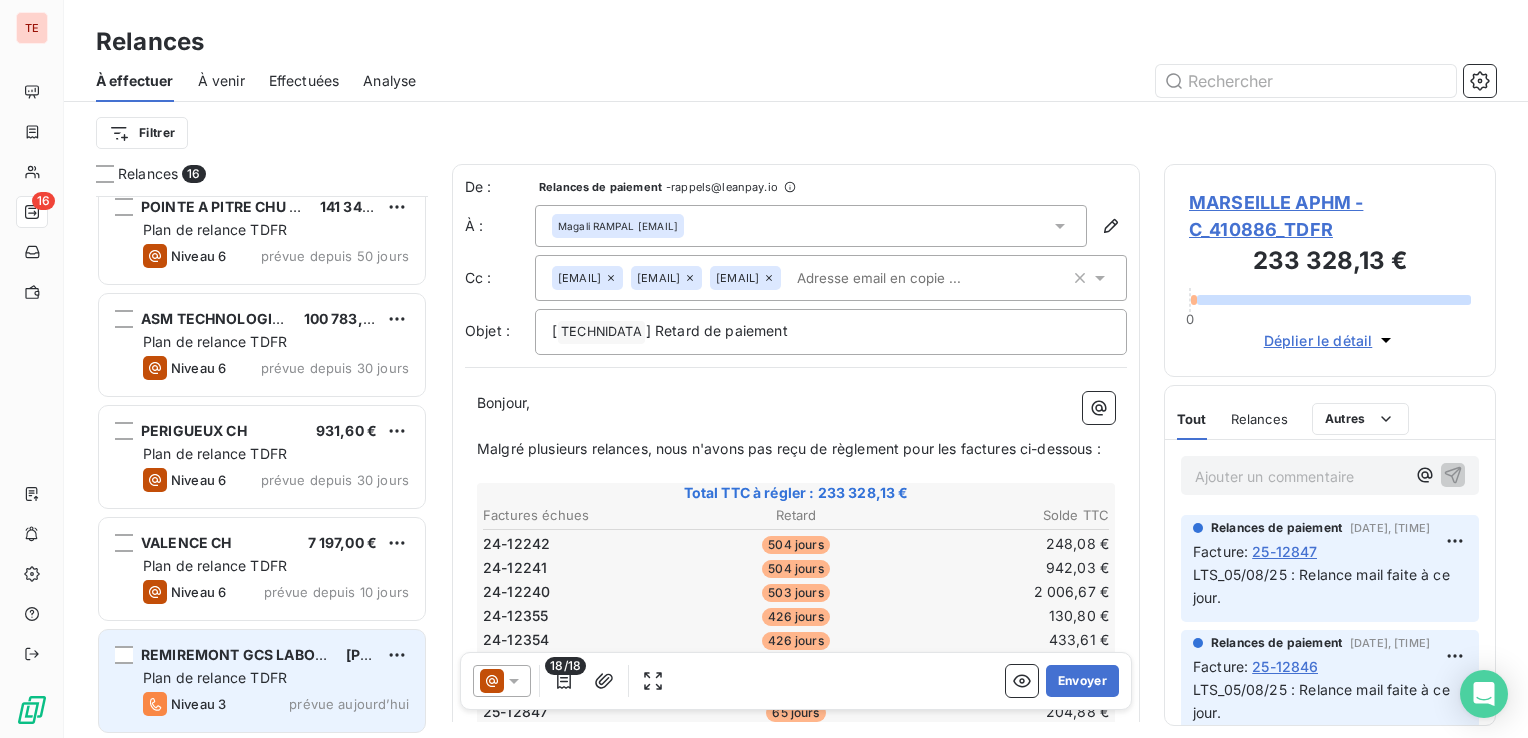click on "REMIREMONT GCS LABO ANALYSES MEDICA" at bounding box center [297, 654] 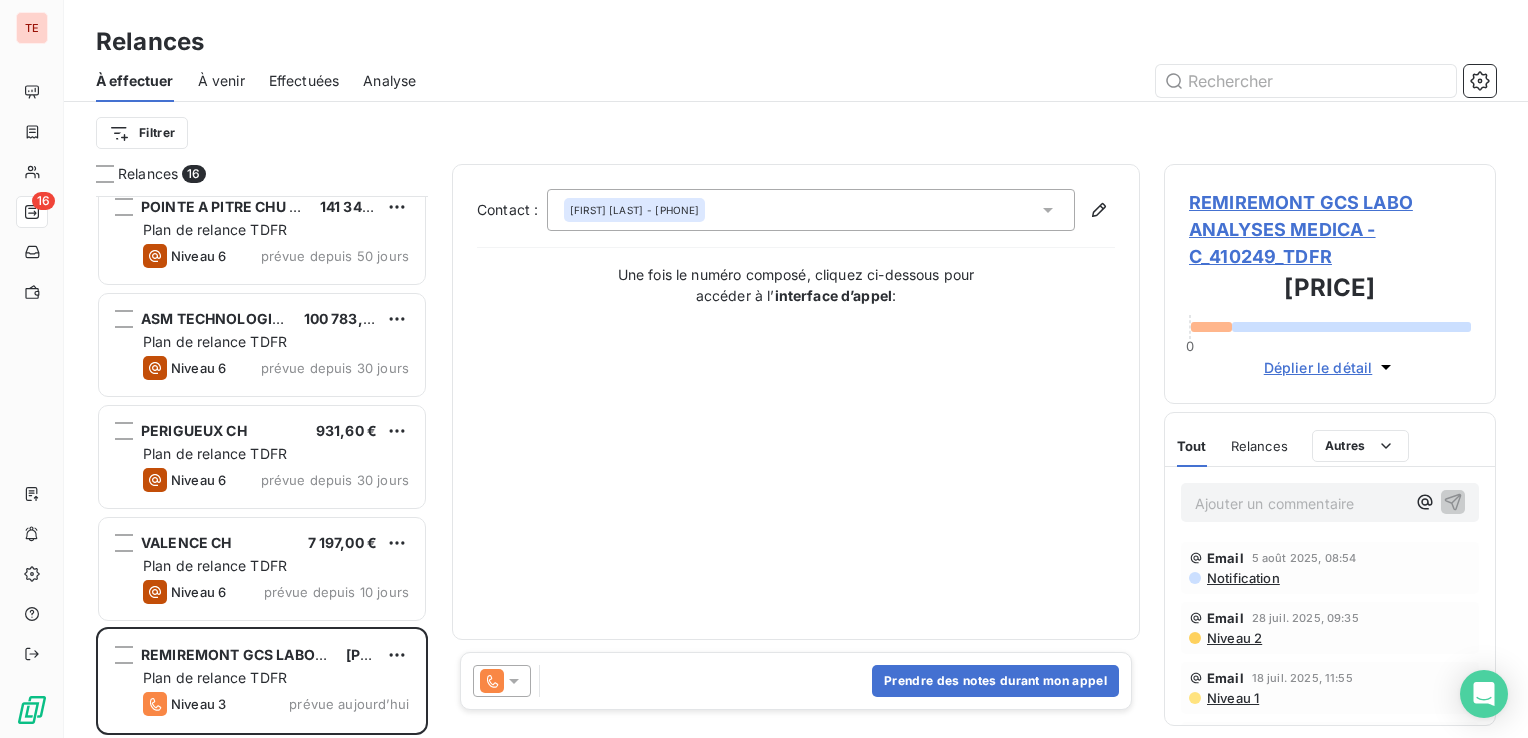 click on "[FIRST] [LAST]   - [PHONE]" at bounding box center (634, 210) 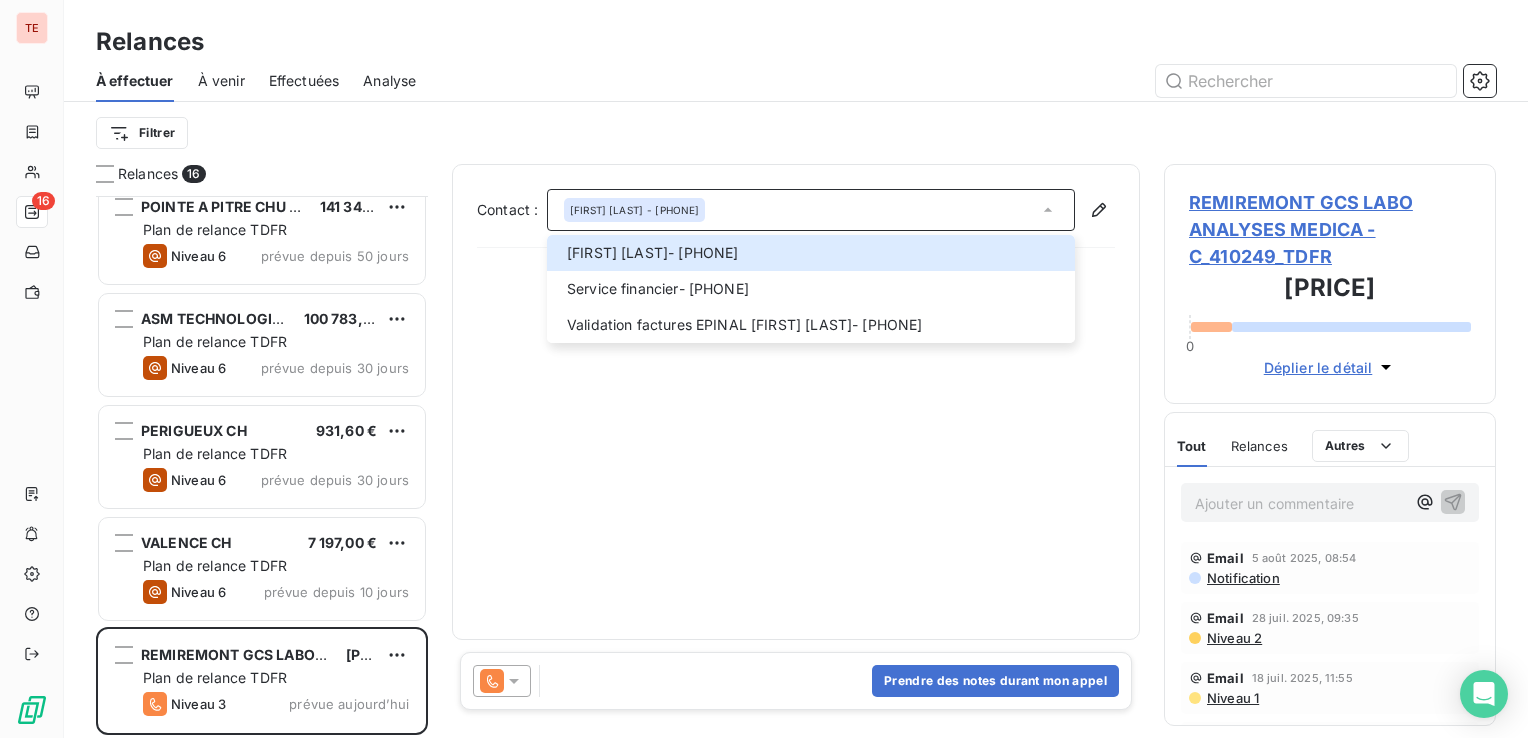 click on "REMIREMONT GCS LABO ANALYSES MEDICA - C_410249_TDFR" at bounding box center (1330, 229) 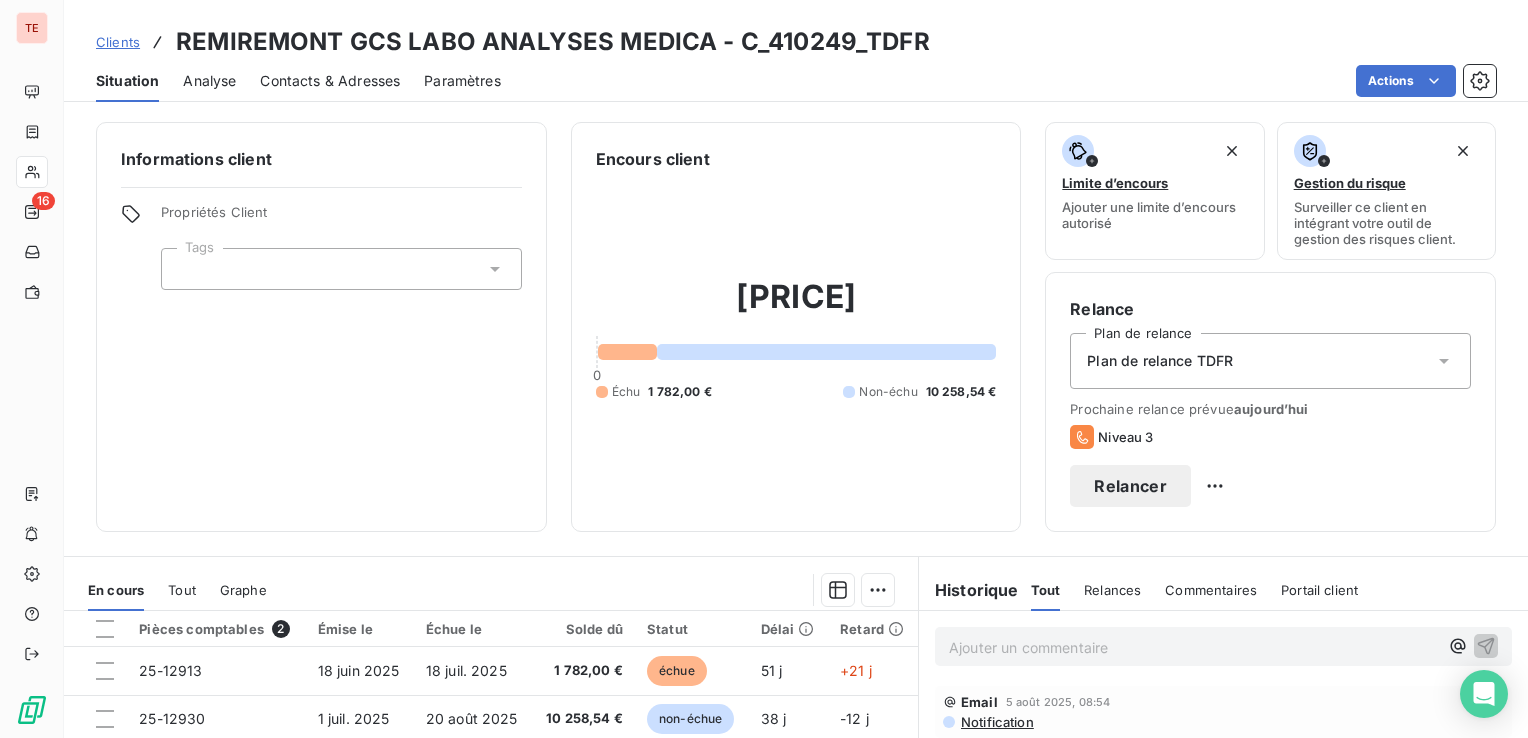 click on "Contacts & Adresses" at bounding box center [330, 81] 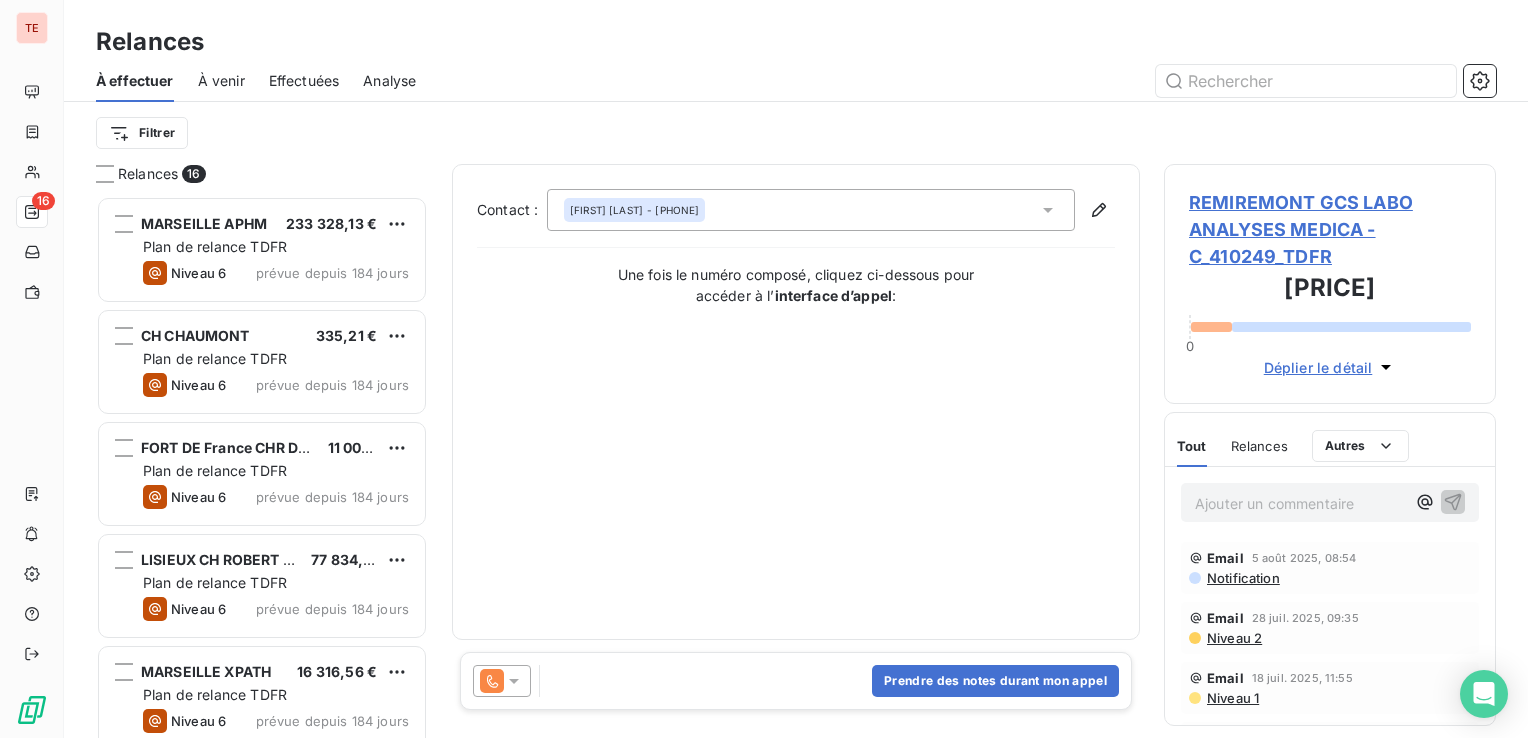 scroll, scrollTop: 16, scrollLeft: 16, axis: both 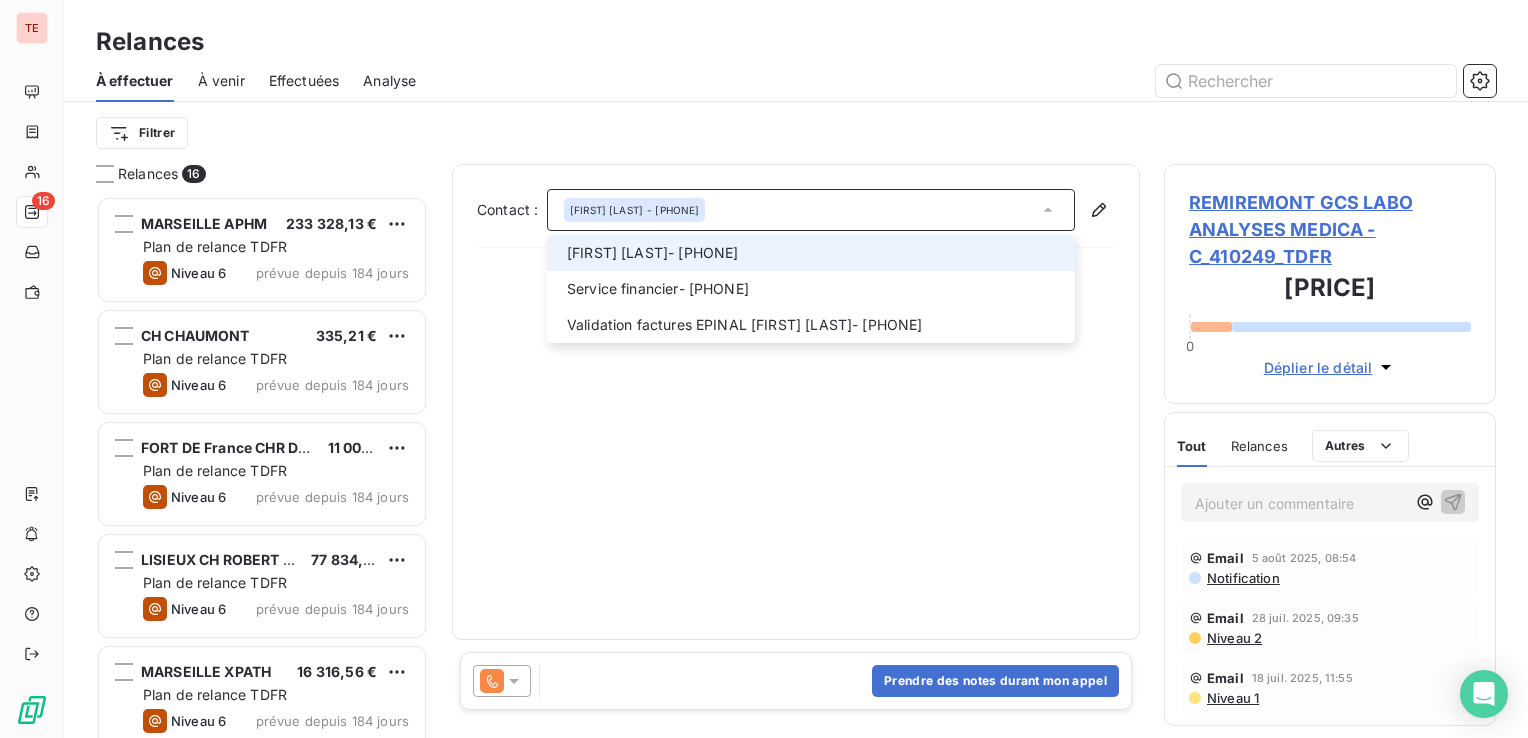 click on "[FIRST] [LAST]   - [PHONE]" at bounding box center (811, 253) 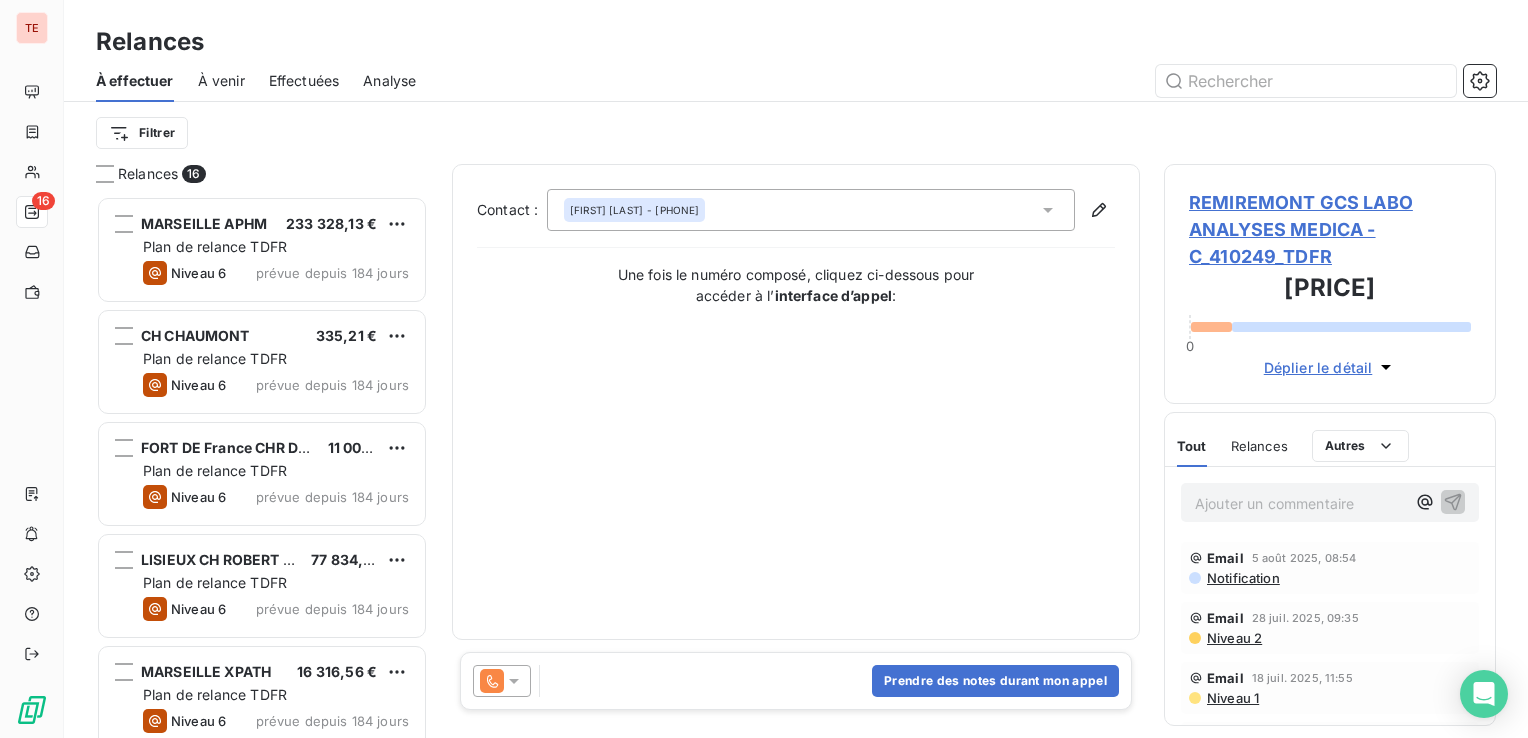 click 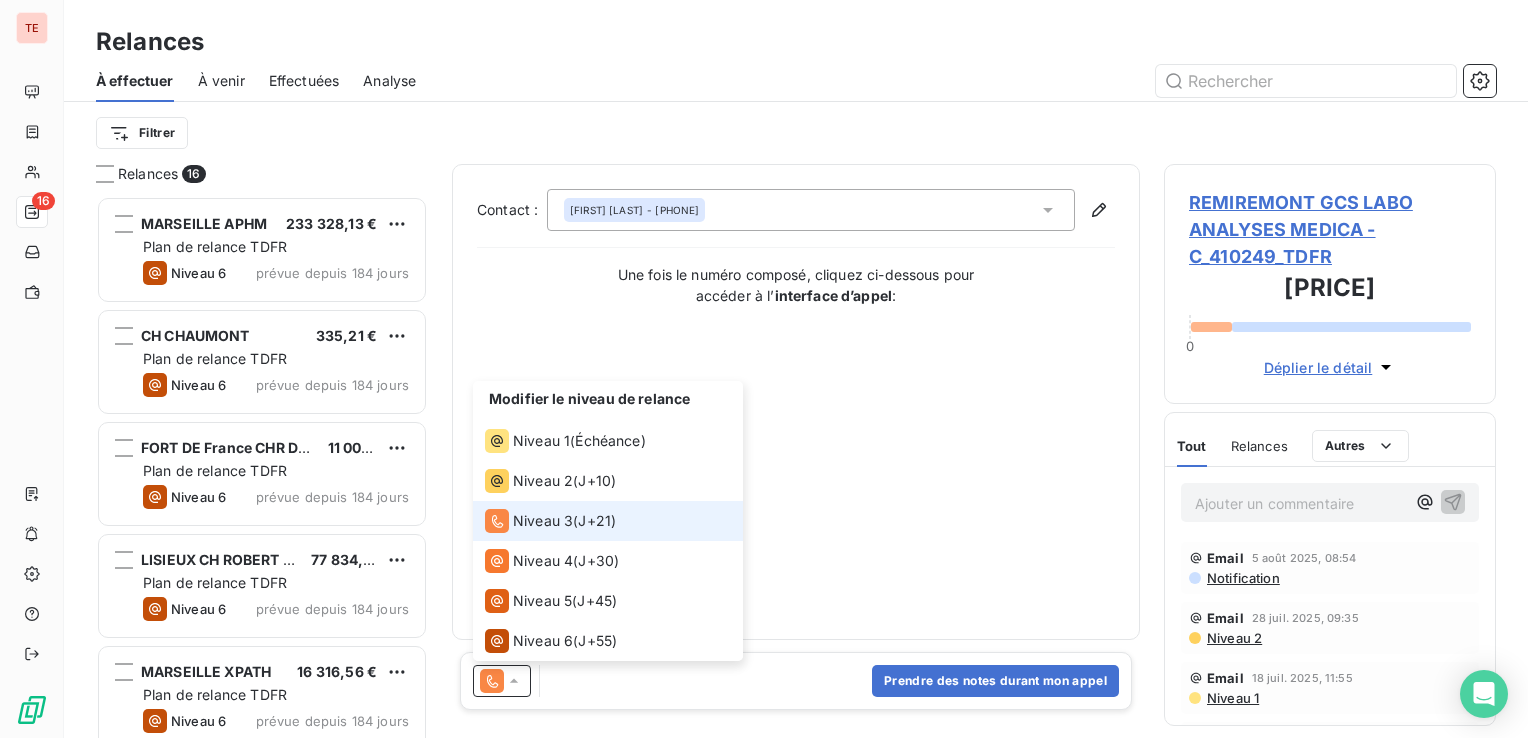 click 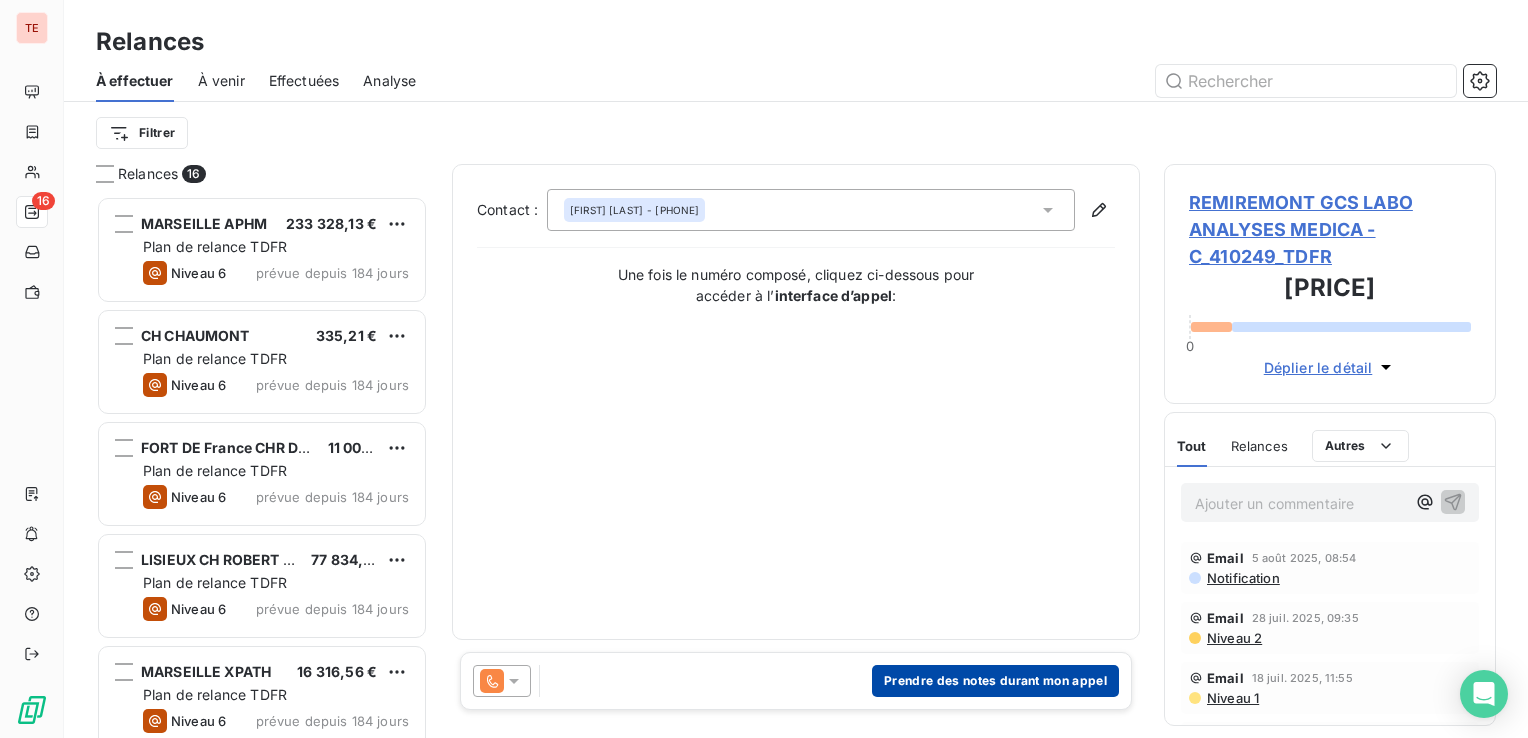 click on "Prendre des notes durant mon appel" at bounding box center (995, 681) 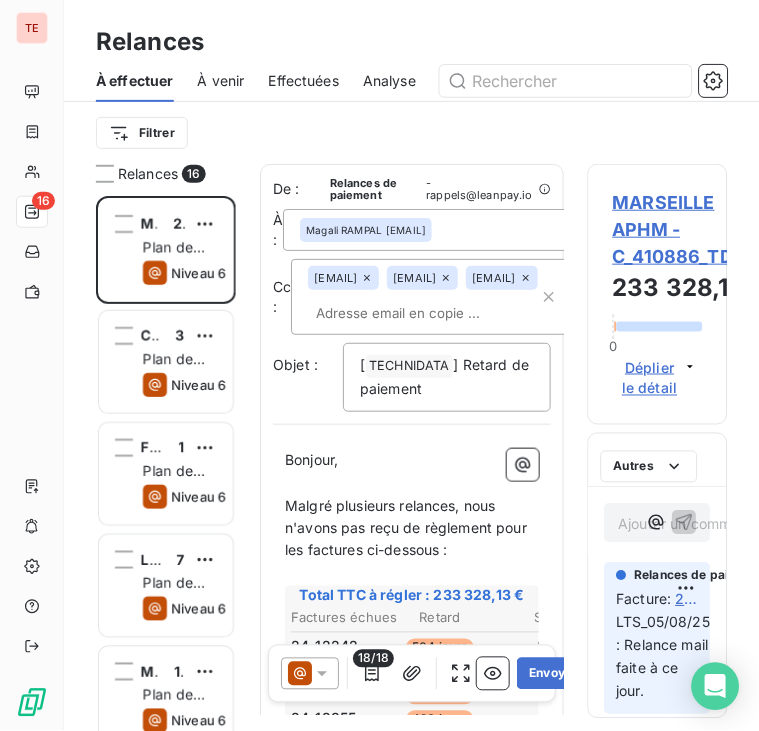 scroll, scrollTop: 112, scrollLeft: 124, axis: both 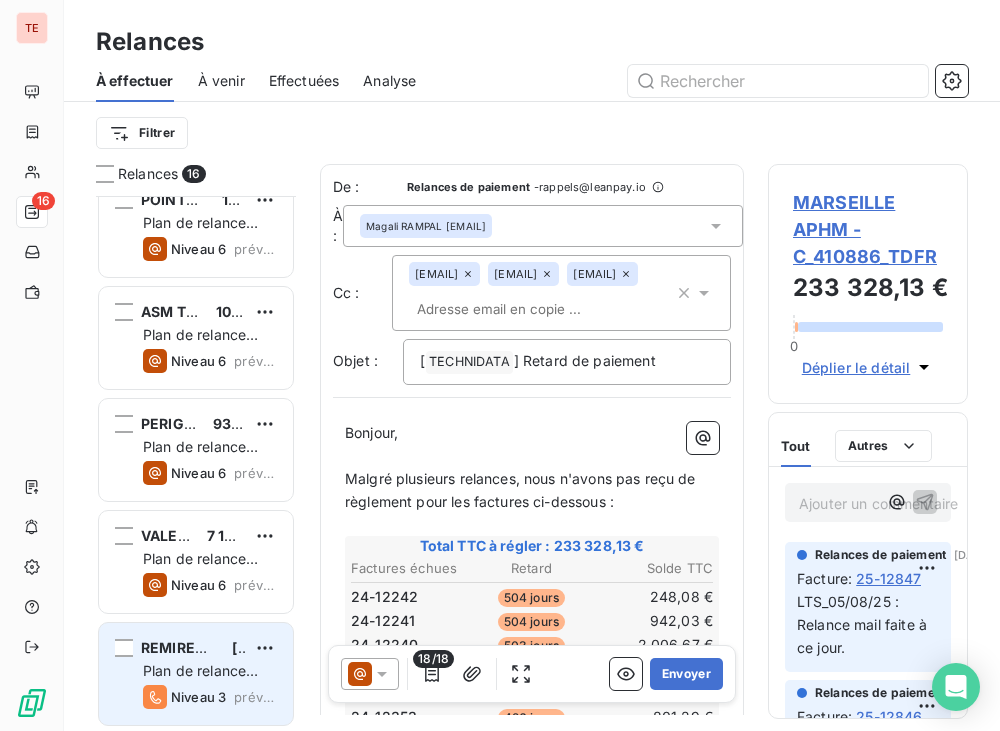 click on "Plan de relance TDFR" at bounding box center (200, 680) 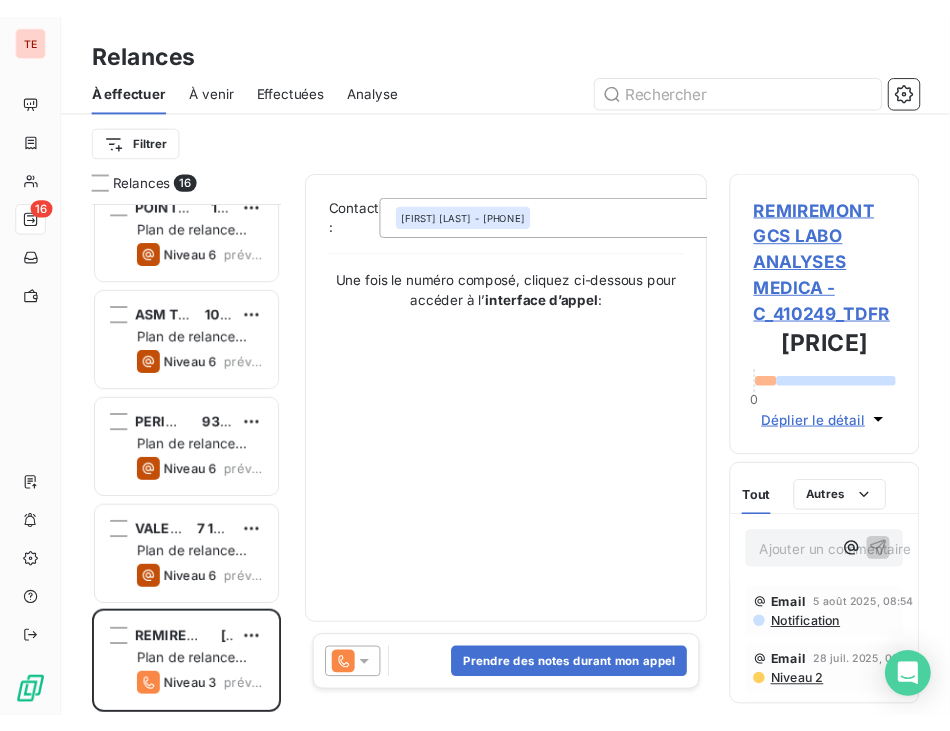 scroll, scrollTop: 520, scrollLeft: 172, axis: both 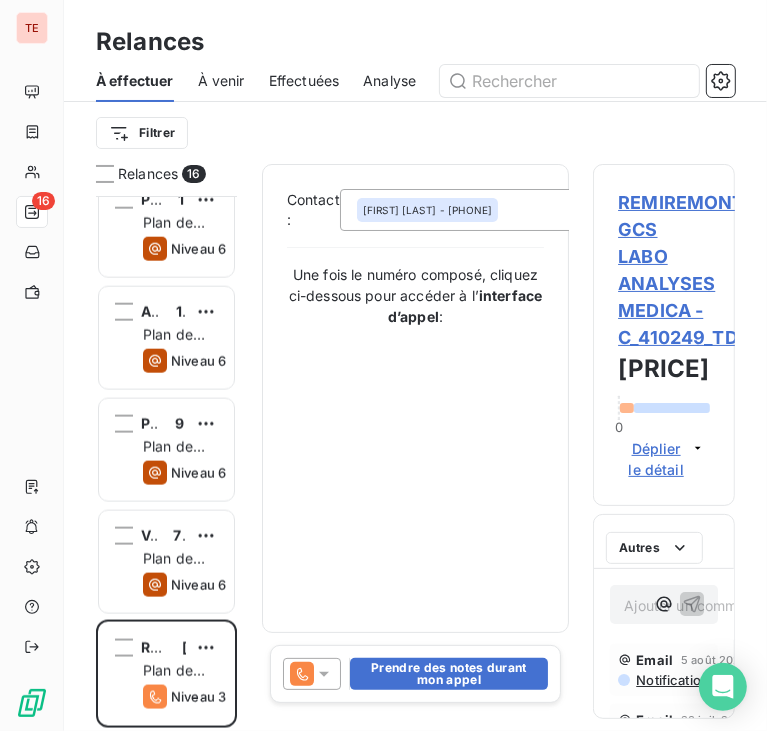 click on "Filtrer" at bounding box center (415, 133) 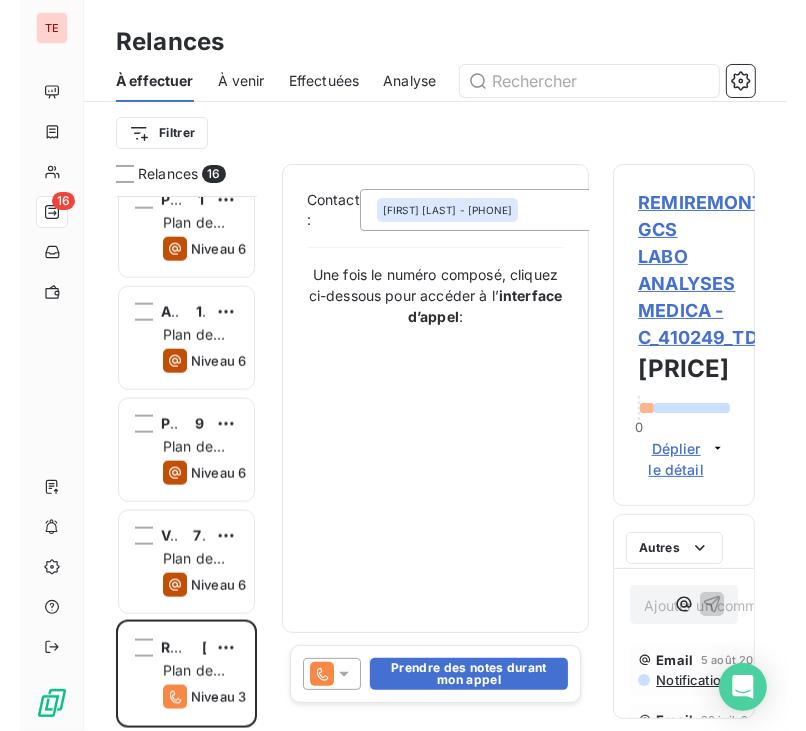 scroll, scrollTop: 16, scrollLeft: 16, axis: both 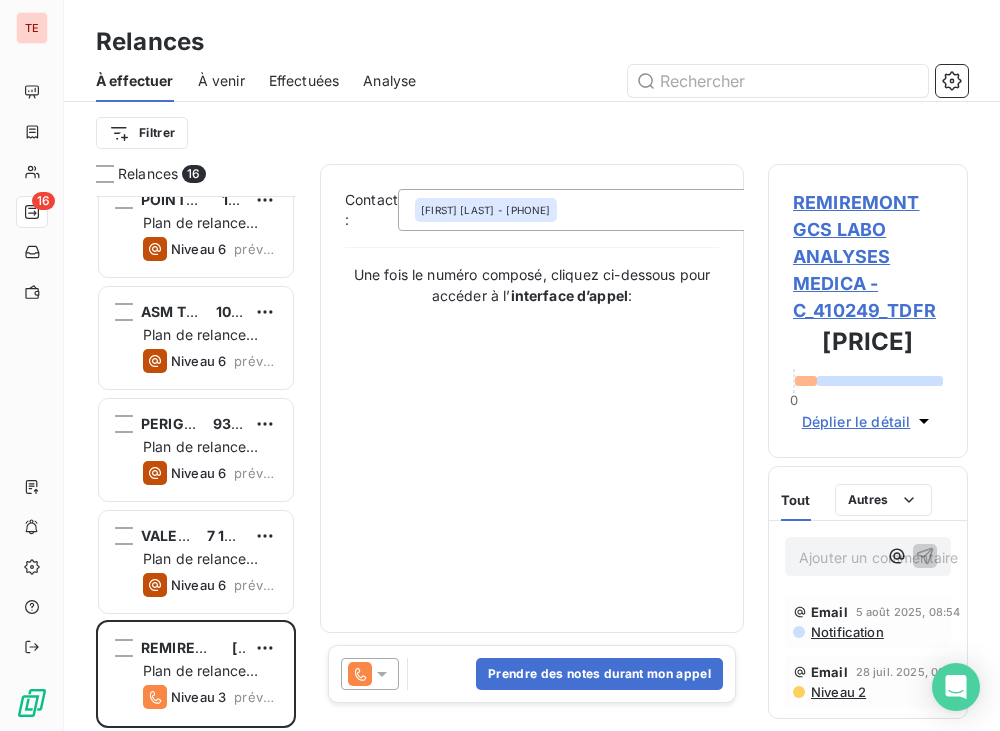 click on "REMIREMONT GCS LABO ANALYSES MEDICA - C_410249_TDFR" at bounding box center (868, 256) 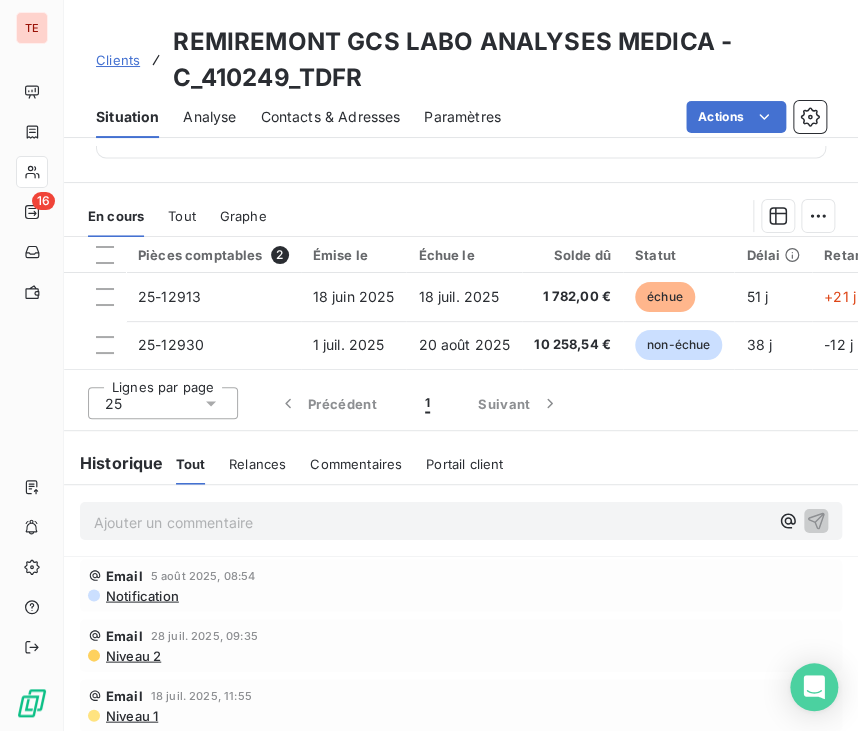 scroll, scrollTop: 832, scrollLeft: 0, axis: vertical 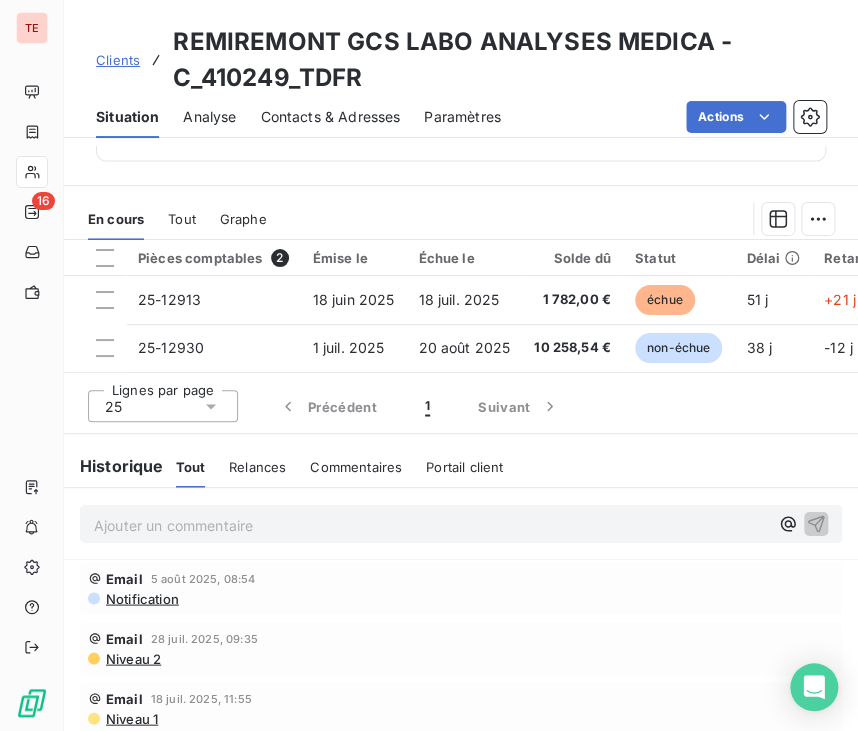 click on "Ajouter un commentaire ﻿" at bounding box center [431, 524] 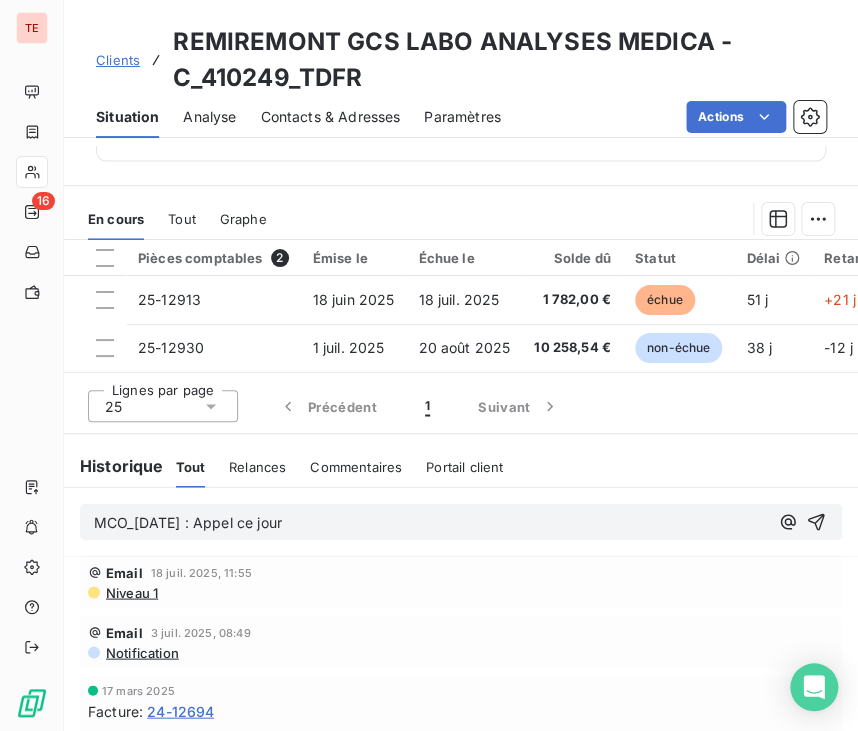 scroll, scrollTop: 123, scrollLeft: 0, axis: vertical 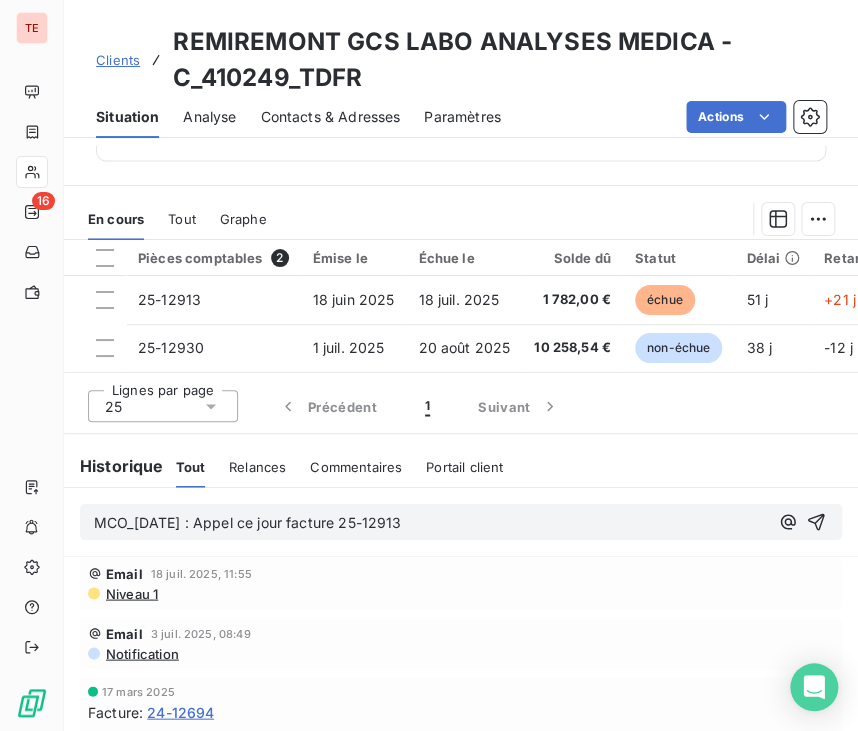 click on "MCO_[DATE] : Appel ce jour facture 25-12913" at bounding box center (247, 522) 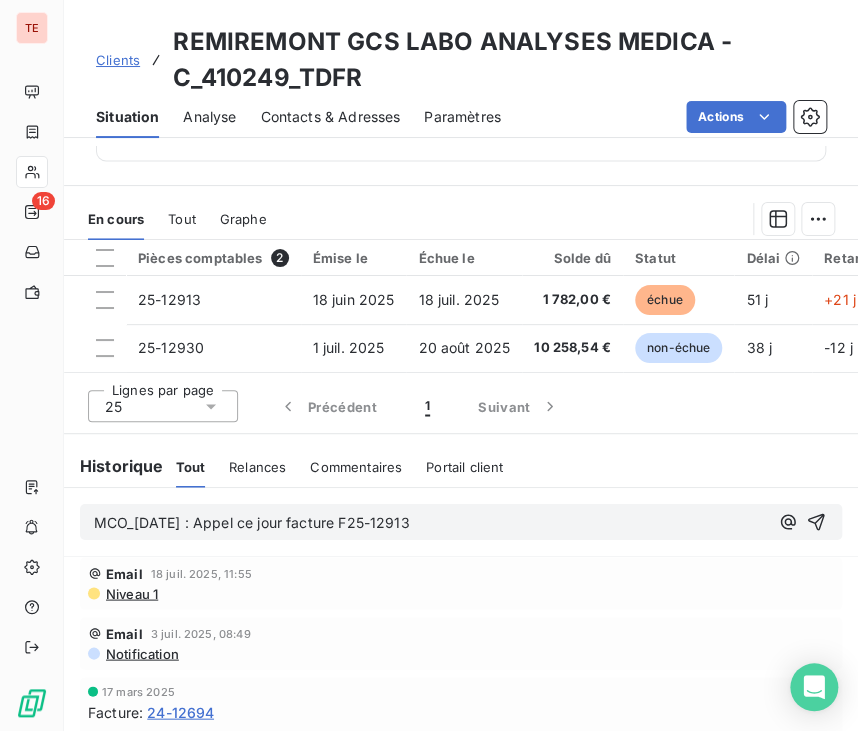 drag, startPoint x: 206, startPoint y: 528, endPoint x: 481, endPoint y: 532, distance: 275.02908 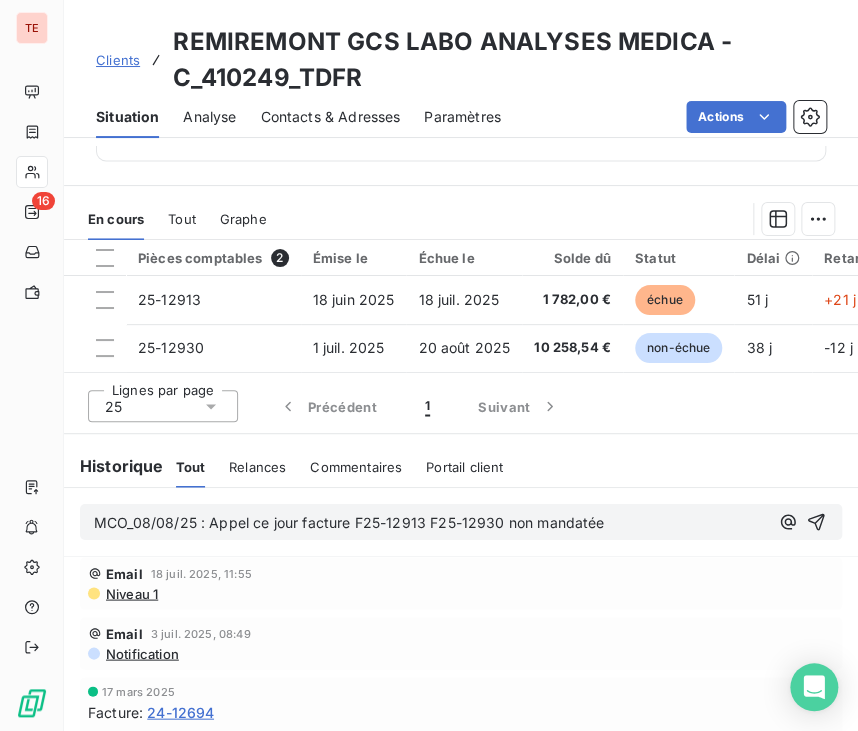 click on "MCO_08/08/25 : Appel ce jour facture F25-12913 F25-12930 non mandatée" at bounding box center (349, 522) 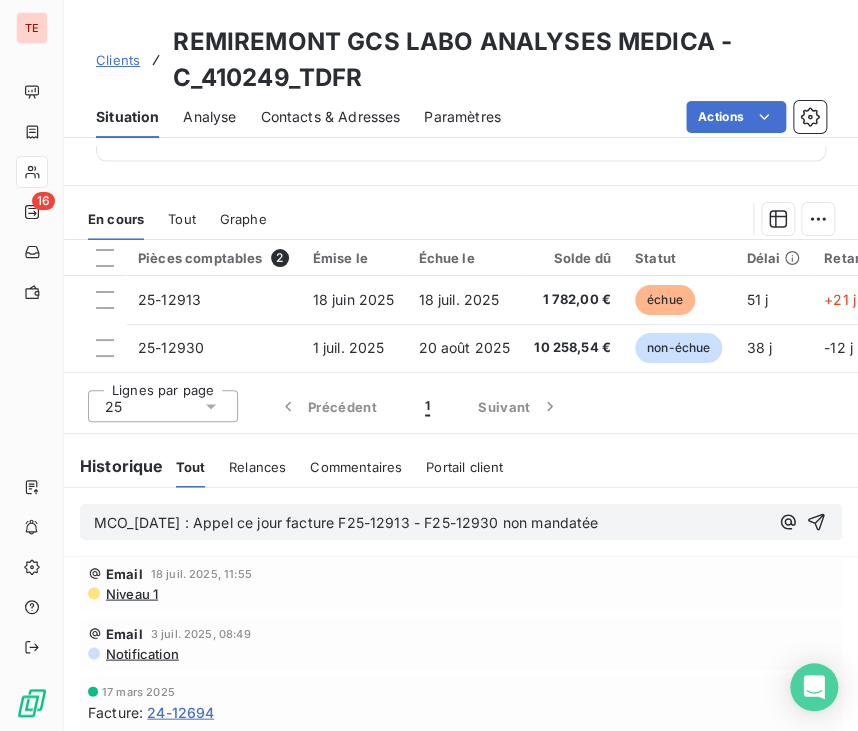 click on "MCO_[DATE] : Appel ce jour facture F25-12913 - F25-12930 non mandatée" at bounding box center (346, 522) 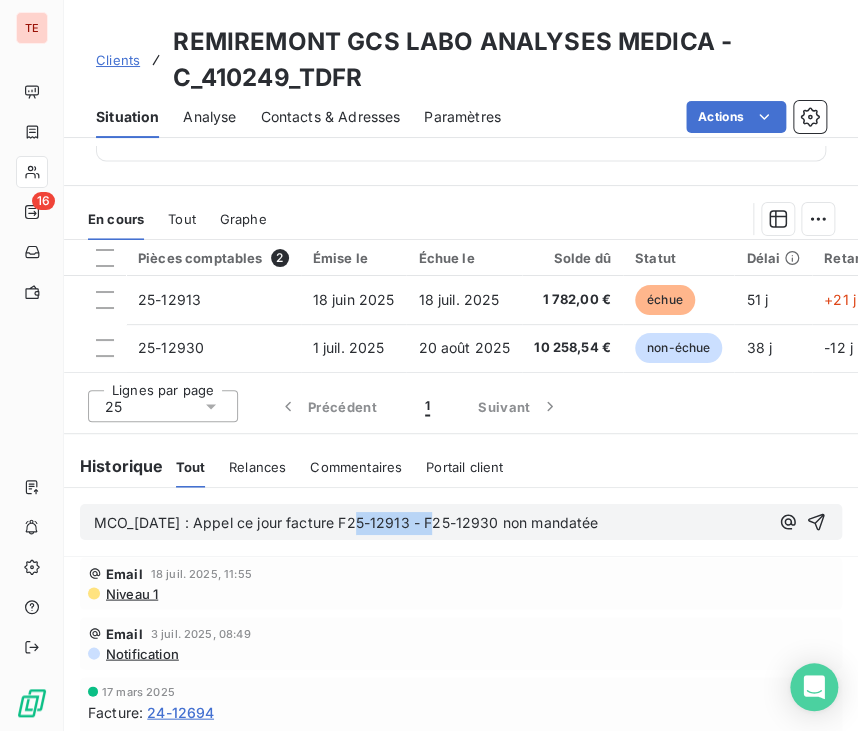 drag, startPoint x: 432, startPoint y: 524, endPoint x: 357, endPoint y: 528, distance: 75.10659 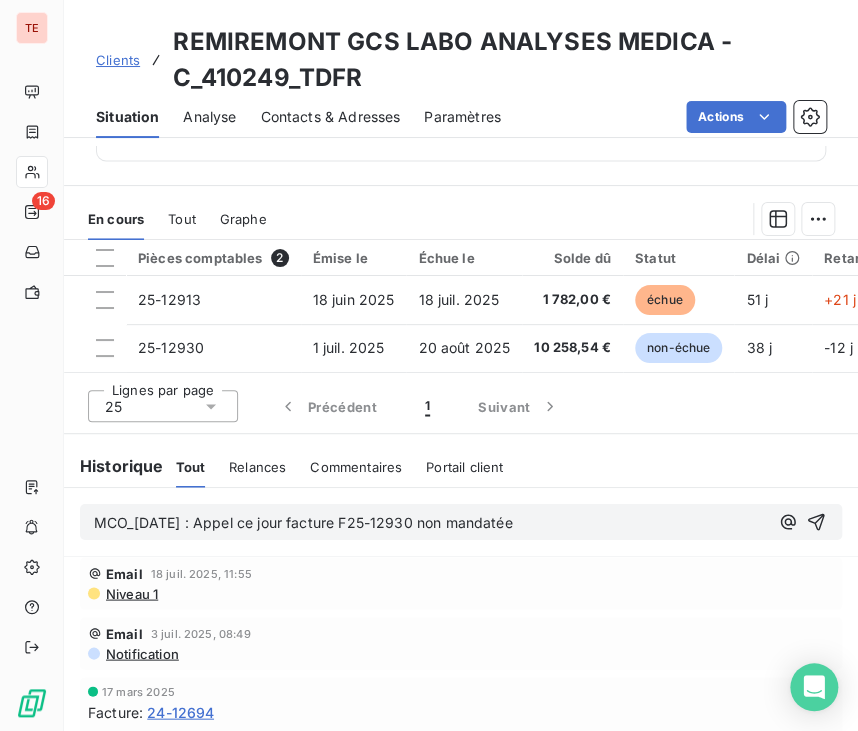 click on "MCO_[DATE] : Appel ce jour facture F25-12930 non mandatée" at bounding box center (431, 523) 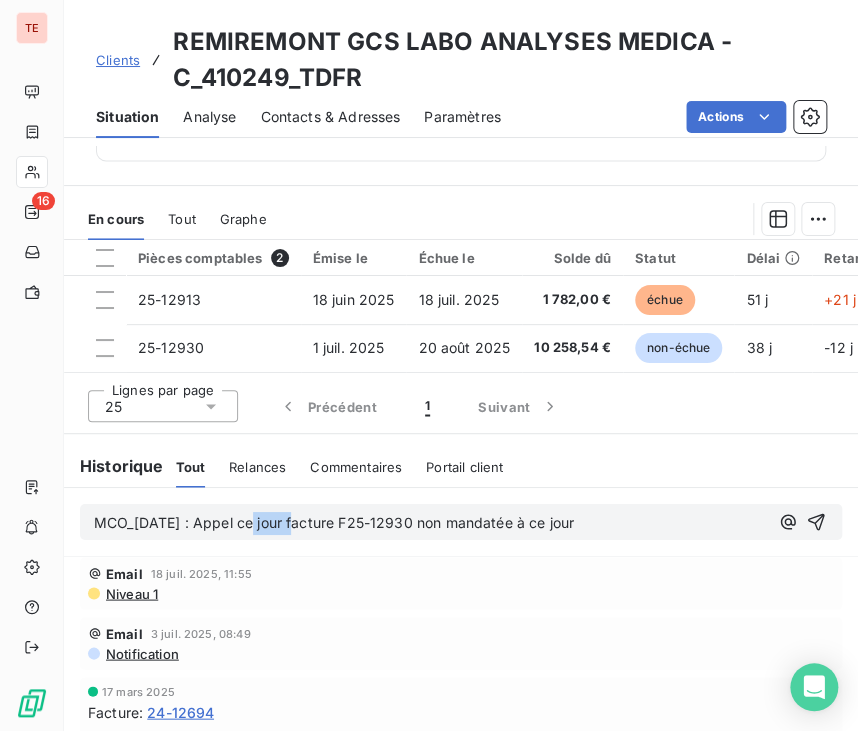 drag, startPoint x: 300, startPoint y: 523, endPoint x: 255, endPoint y: 527, distance: 45.17743 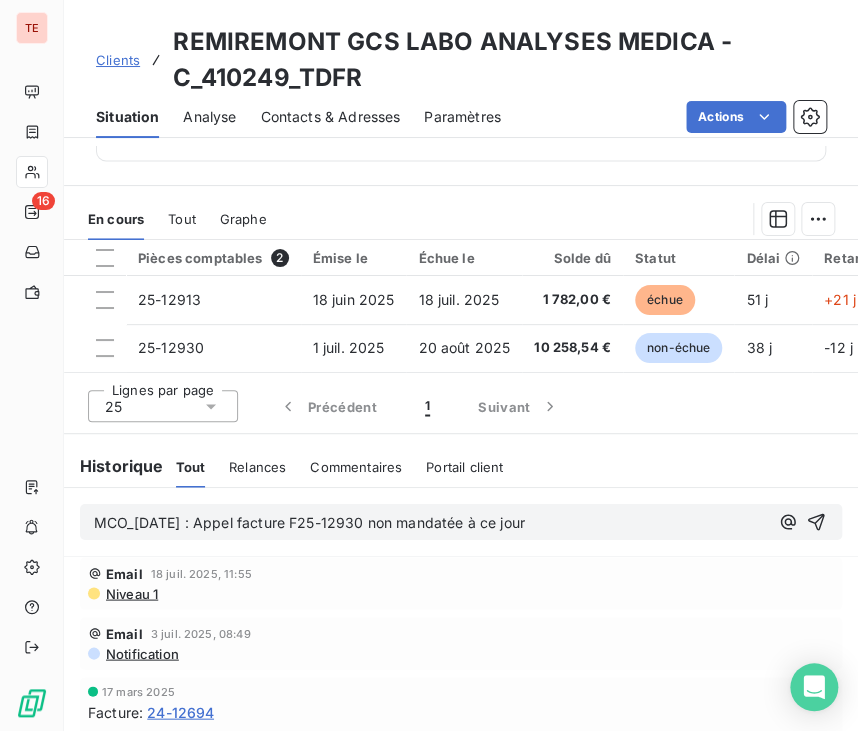 drag, startPoint x: 216, startPoint y: 531, endPoint x: 577, endPoint y: 533, distance: 361.00555 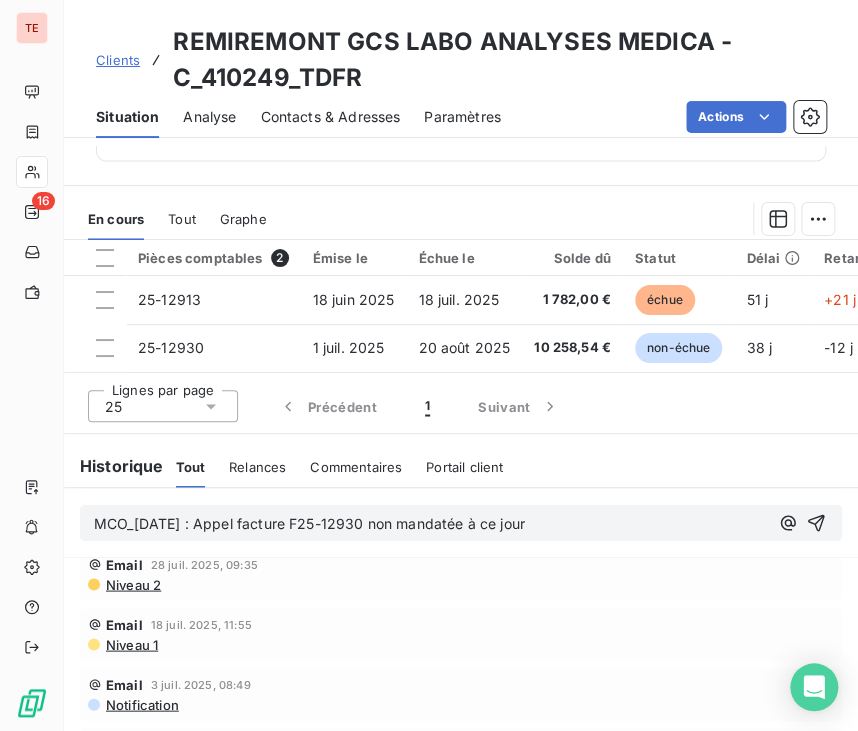 scroll, scrollTop: 66, scrollLeft: 0, axis: vertical 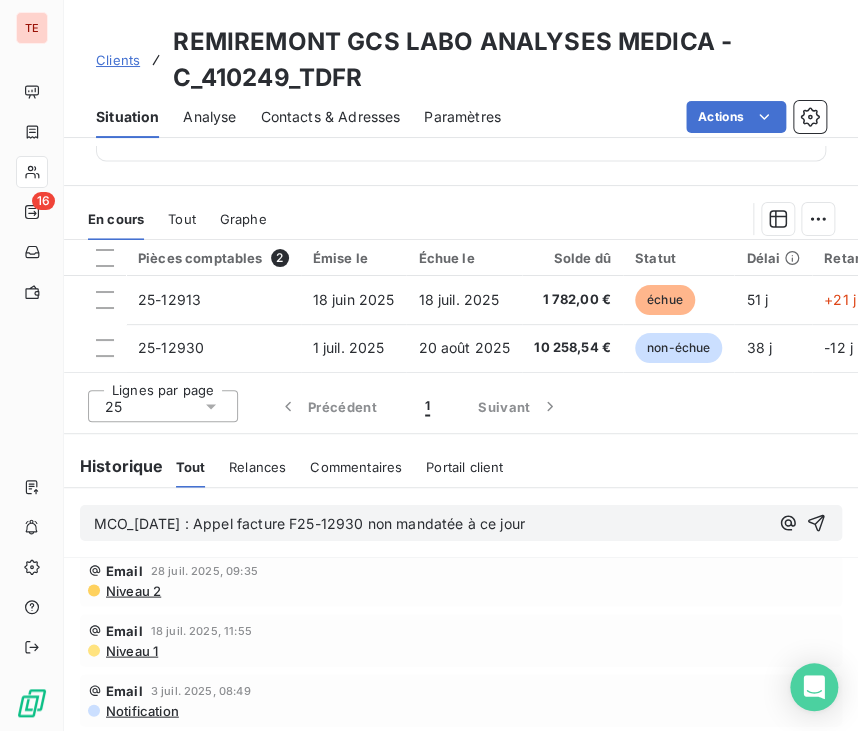 drag, startPoint x: 548, startPoint y: 521, endPoint x: 214, endPoint y: 520, distance: 334.0015 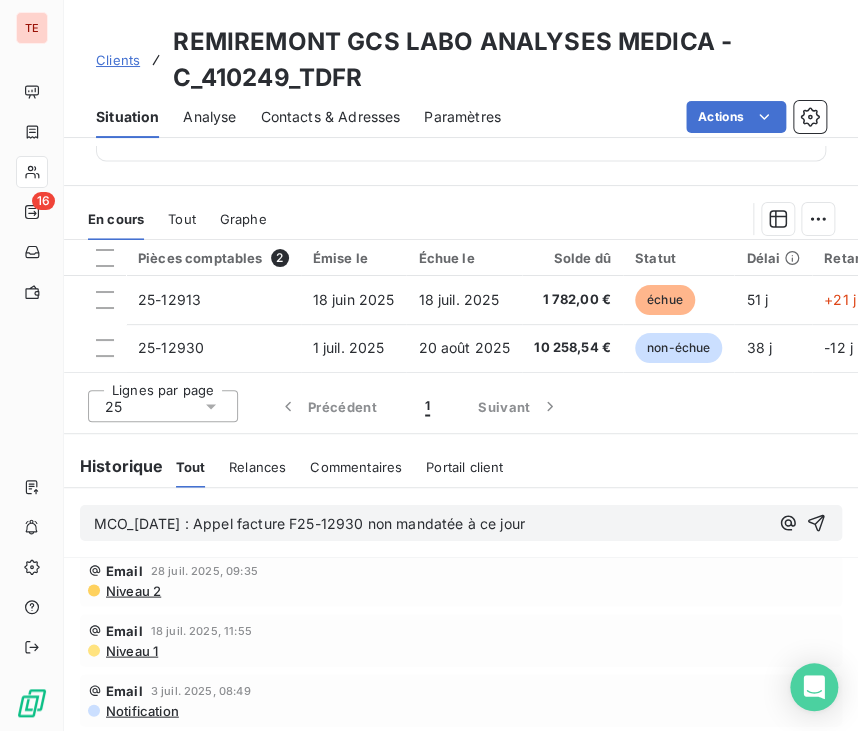 click on "MCO_[DATE] : Appel facture F25-12930 non mandatée à ce jour" at bounding box center (431, 523) 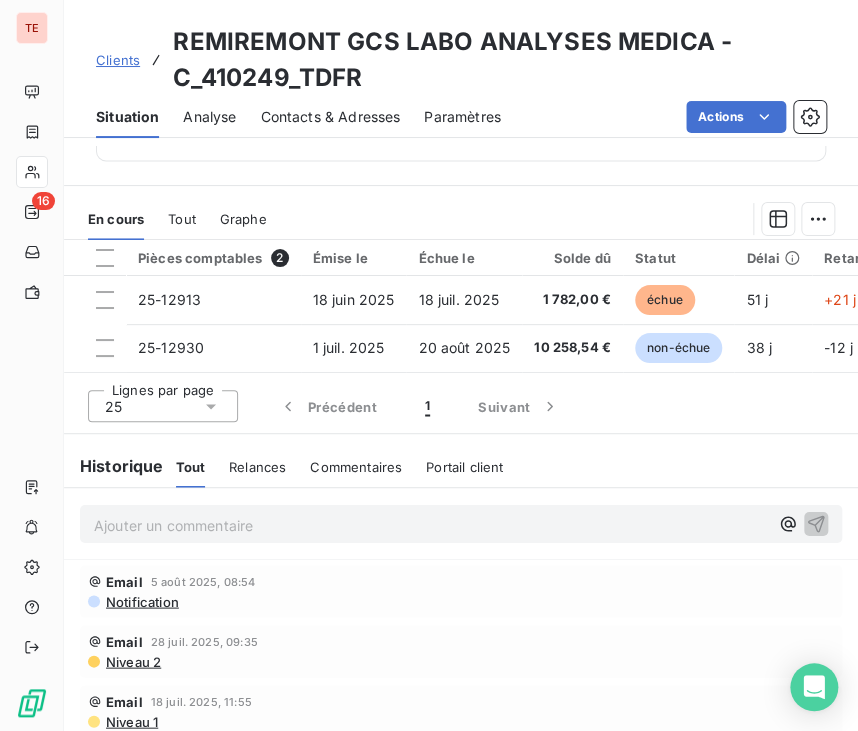 scroll, scrollTop: 140, scrollLeft: 0, axis: vertical 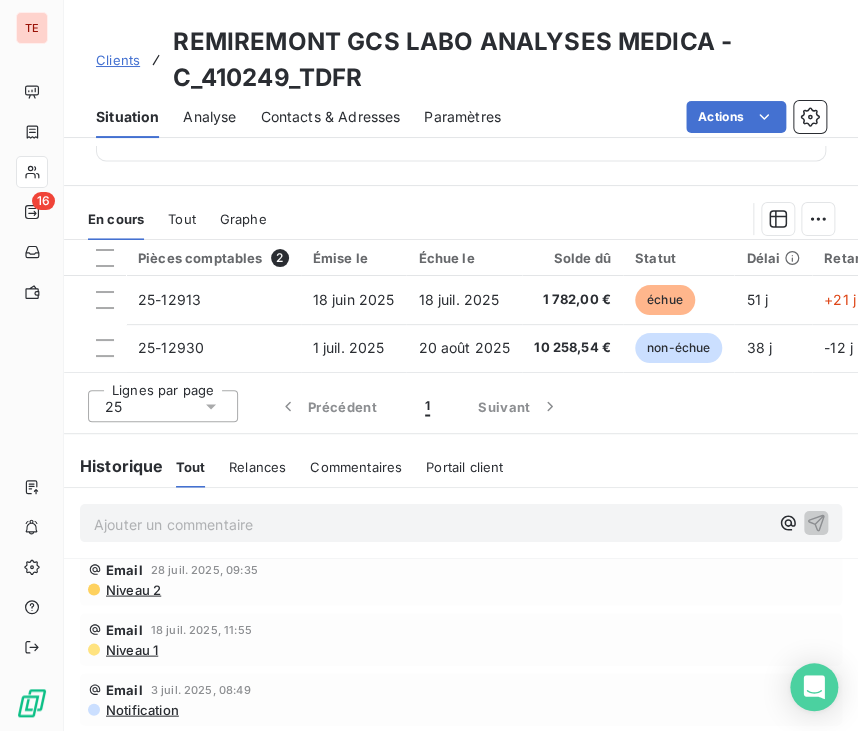 click on "Clients" at bounding box center (118, 60) 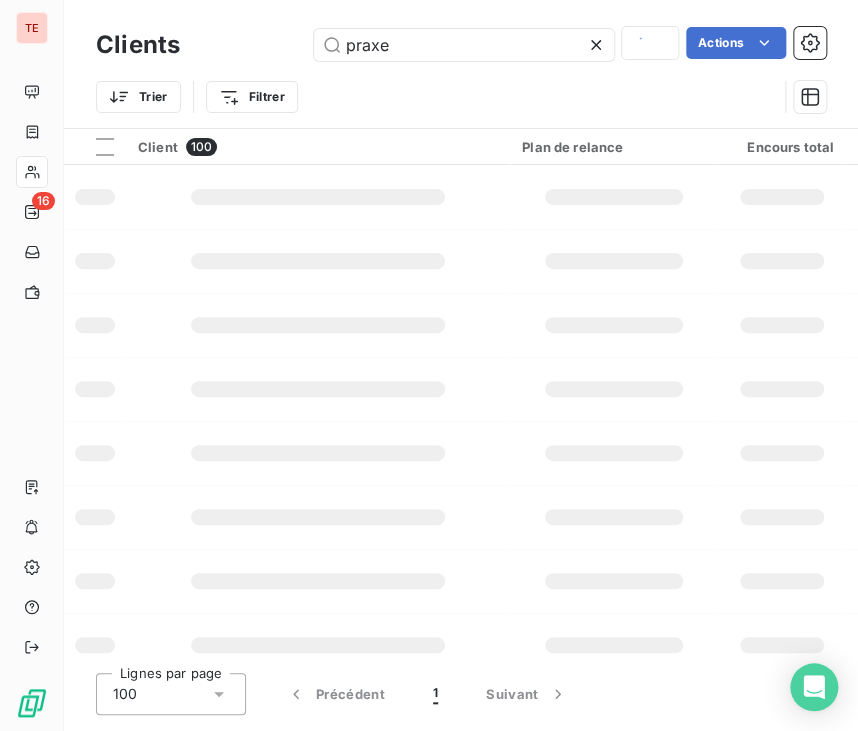 type 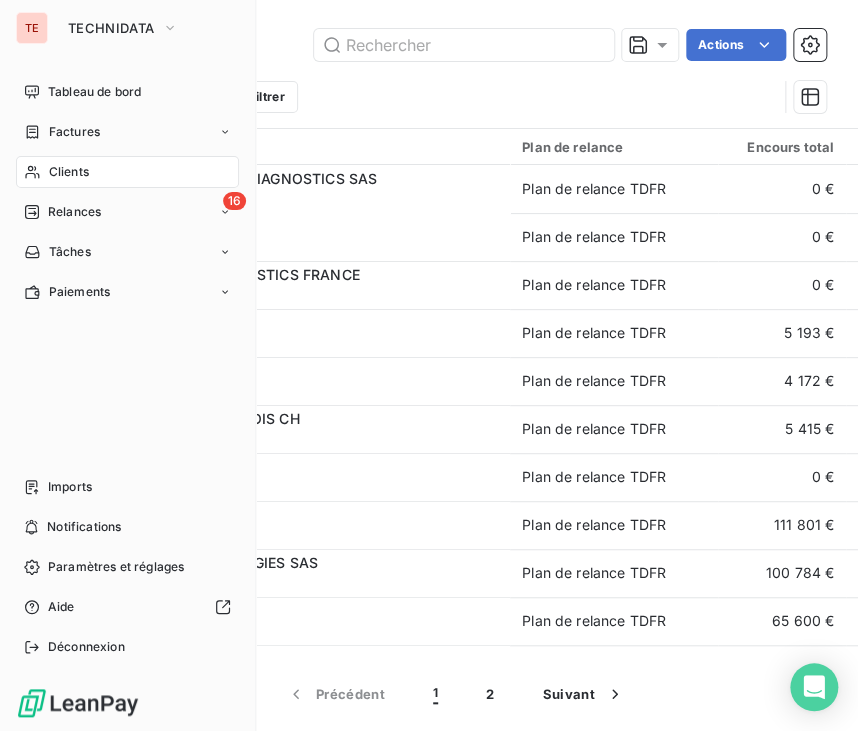 click 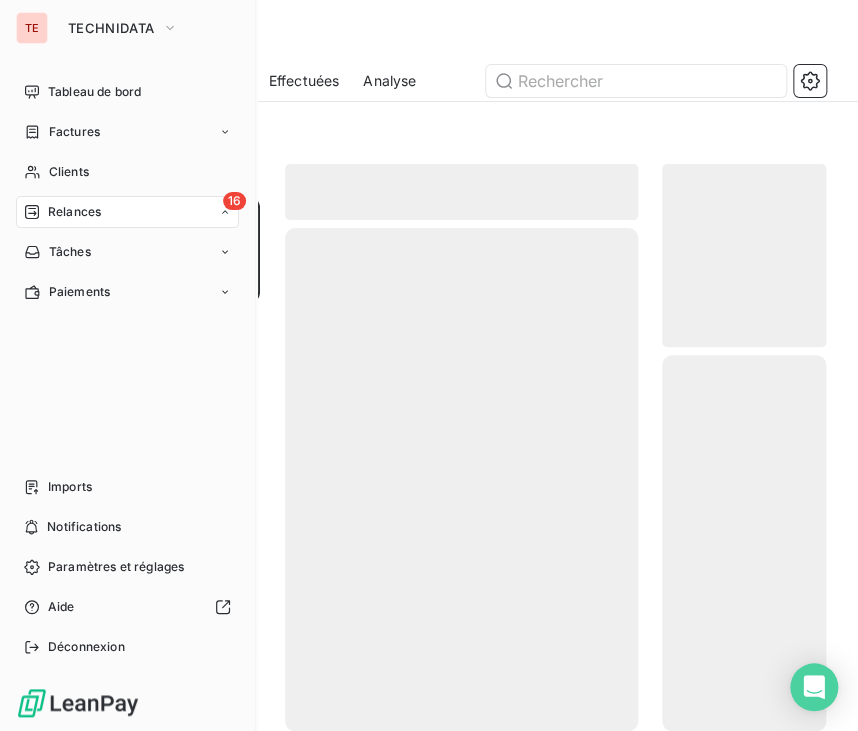 scroll, scrollTop: 16, scrollLeft: 15, axis: both 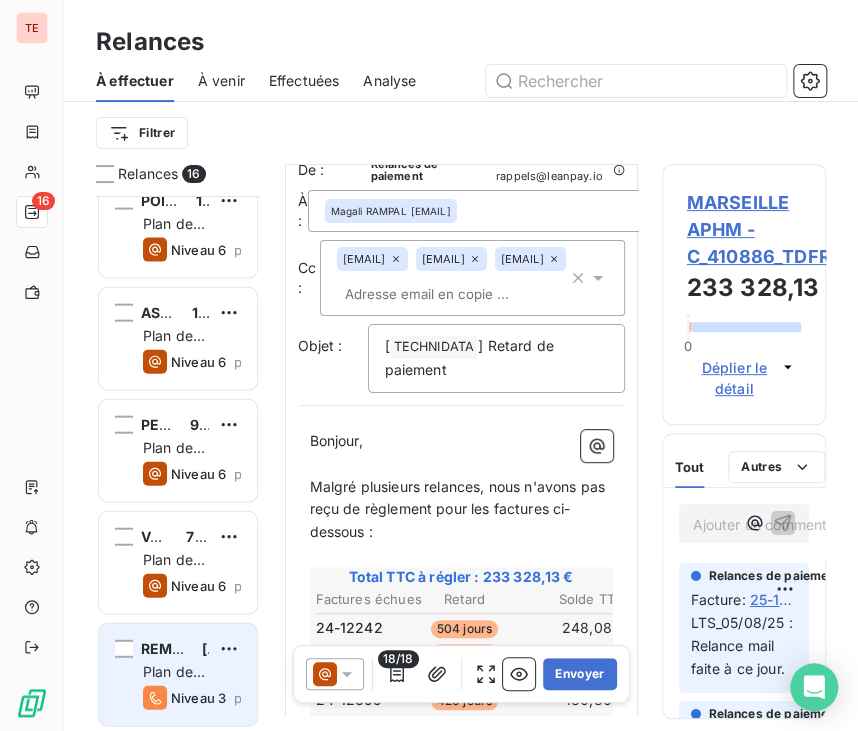 click on "REMIREMONT GCS LABO ANALYSES MEDICA [PRICE] Plan de relance TDFR Niveau 3 prévue aujourd’hui" at bounding box center [178, 674] 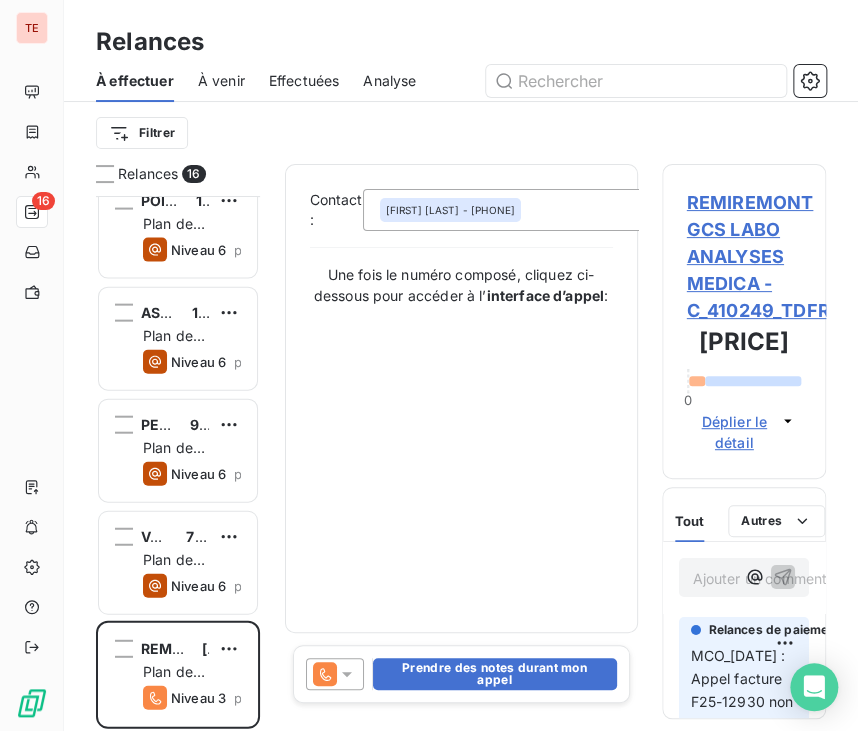 click on "REMIREMONT GCS LABO ANALYSES MEDICA - C_410249_TDFR" at bounding box center [744, 256] 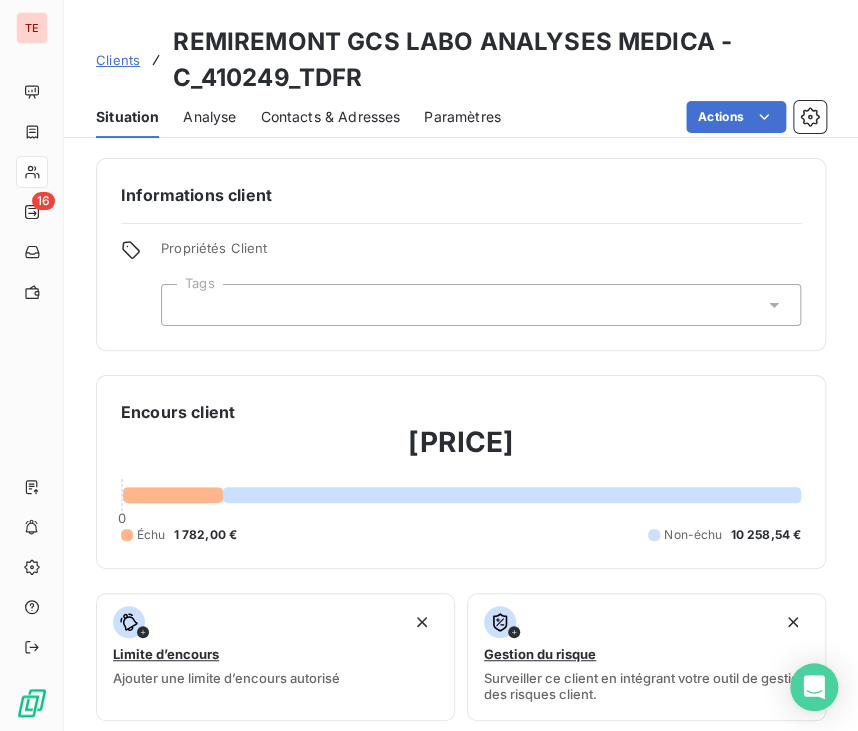 click on "Contacts & Adresses" at bounding box center (330, 117) 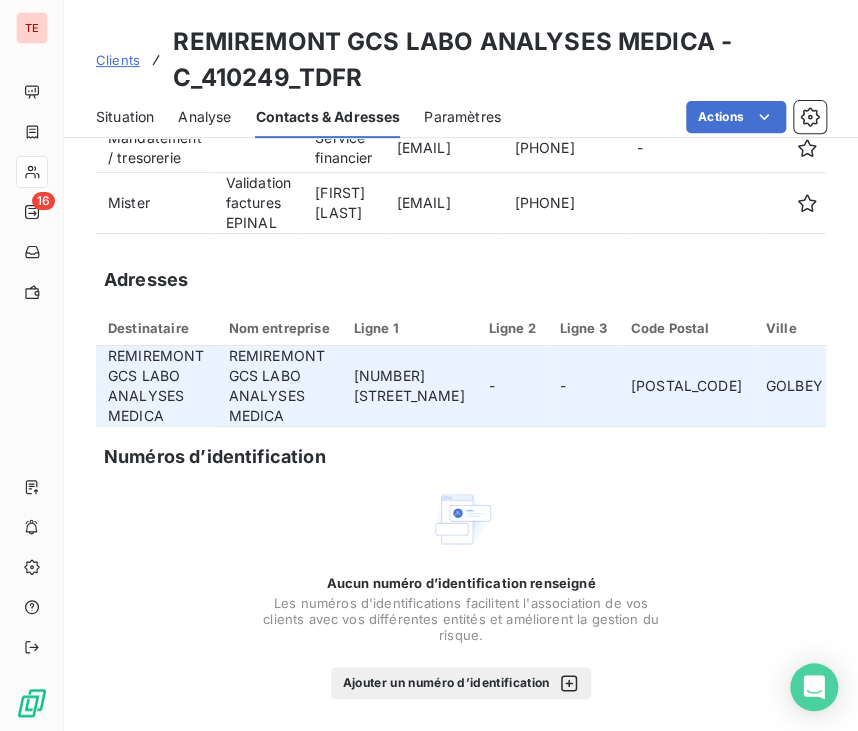 scroll, scrollTop: 0, scrollLeft: 0, axis: both 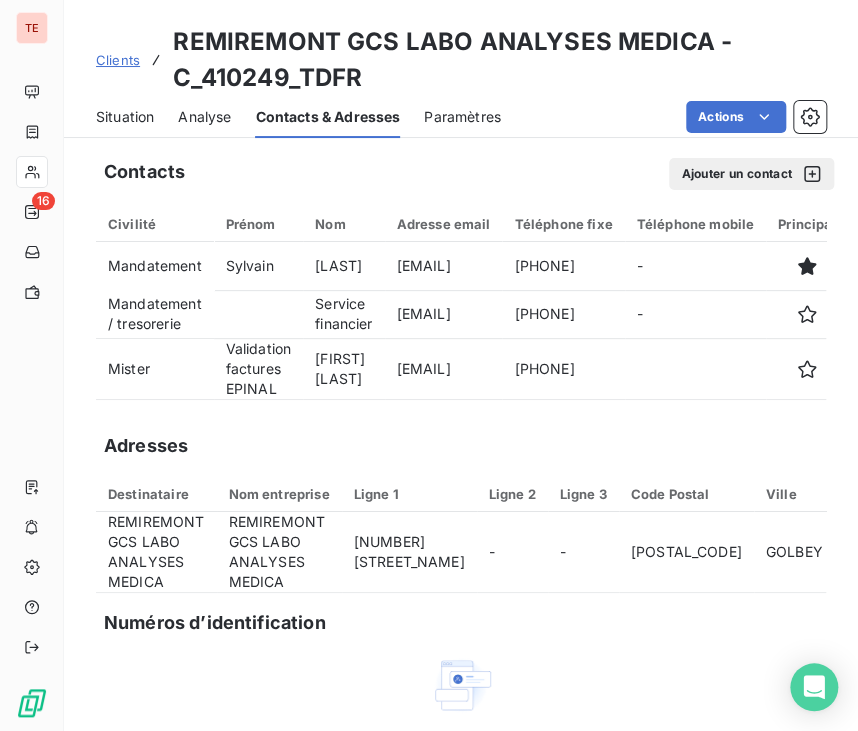click on "Situation" at bounding box center [125, 117] 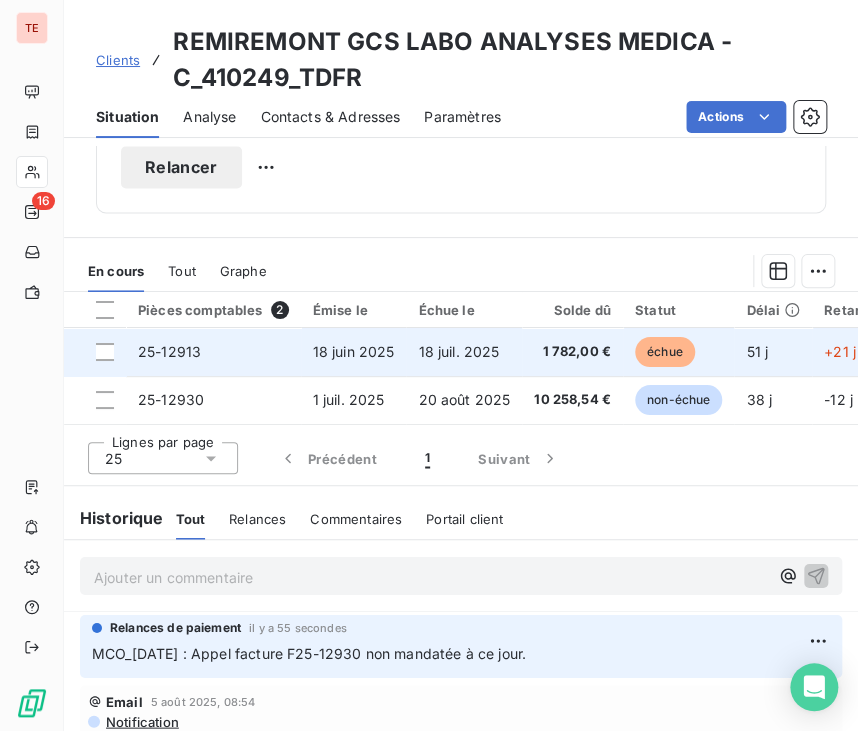 scroll, scrollTop: 779, scrollLeft: 0, axis: vertical 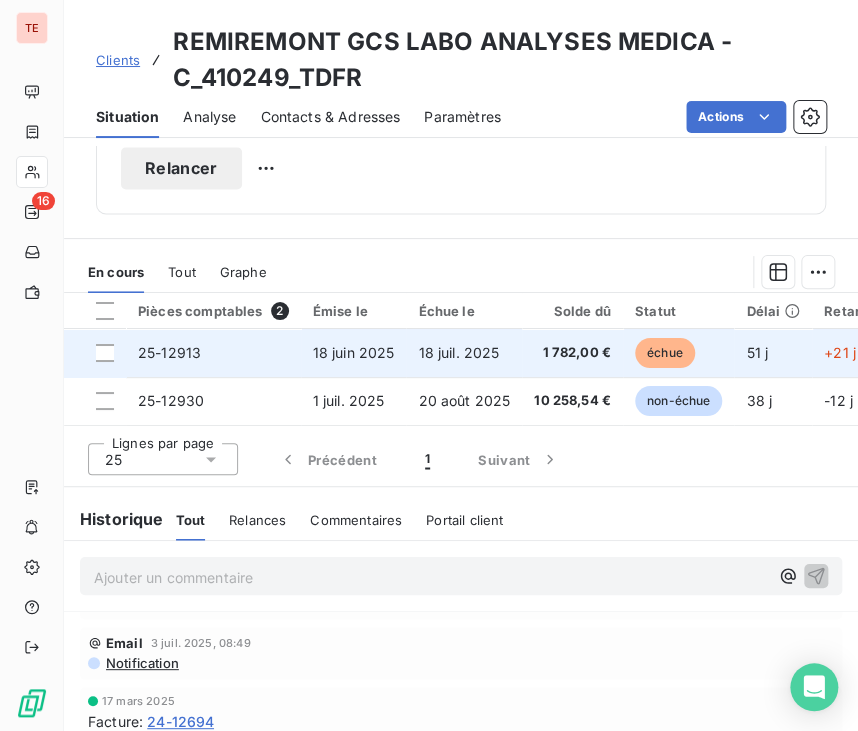 drag, startPoint x: 692, startPoint y: 673, endPoint x: 793, endPoint y: 339, distance: 348.93695 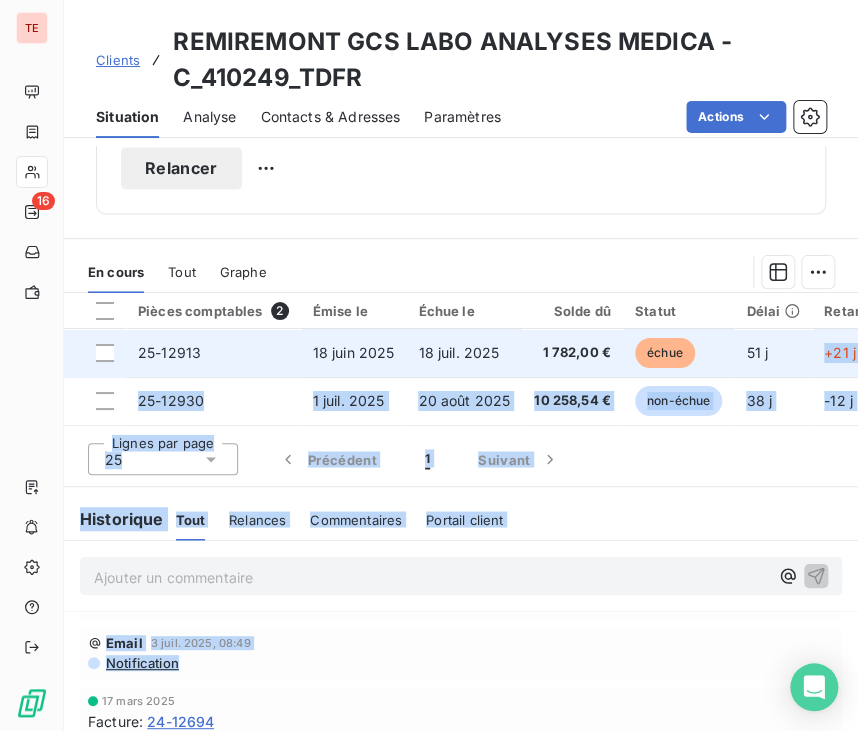 scroll, scrollTop: 28, scrollLeft: 0, axis: vertical 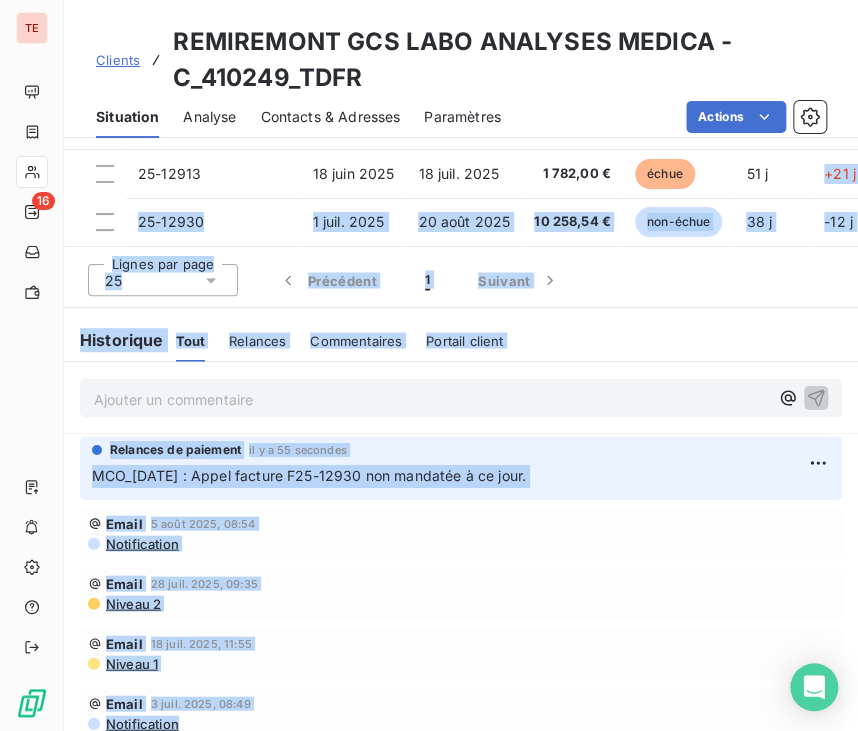 click on "MCO_[DATE] : Appel facture F25-12930 non mandatée à ce jour." at bounding box center [461, 475] 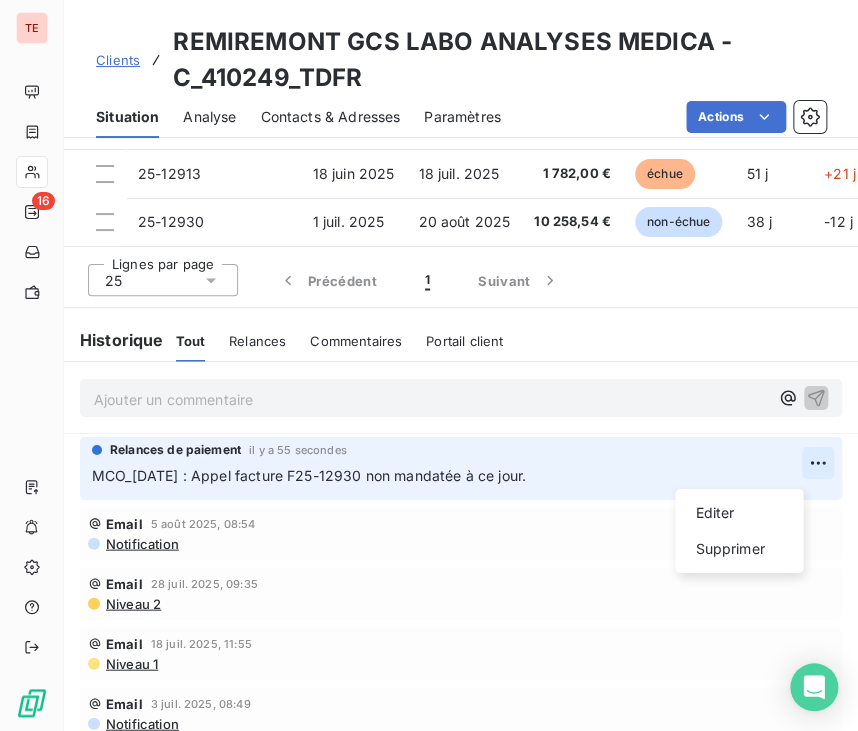 click on "TE 16 Clients REMIREMONT GCS LABO ANALYSES MEDICA - C_410249_TDFR Situation Analyse Contacts & Adresses Paramètres Actions Informations client Propriétés Client Tags Encours client   [PRICE] 0 Échu [PRICE] Non-échu [PRICE]     Limite d’encours Ajouter une limite d’encours autorisé Gestion du risque Surveiller ce client en intégrant votre outil de gestion des risques client. Relance Plan de relance Plan de relance TDFR Prochaine relance prévue  aujourd’hui Niveau 3 Relancer En cours Tout Graphe Pièces comptables 2 Émise le Échue le Solde dû Statut Délai   Retard   25-12913 [DATE] [DATE] [PRICE] échue 51 j +21 j 25-12930 [DATE] [DATE] [PRICE] non-échue 38 j -12 j Lignes par page 25 Précédent 1 Suivant Historique Tout Relances Commentaires Portail client Tout Relances Commentaires Portail client Ajouter un commentaire ﻿ Relances de paiement il y a 55 secondes Editer Supprimer Email [DATE], [TIME] Email" at bounding box center (429, 365) 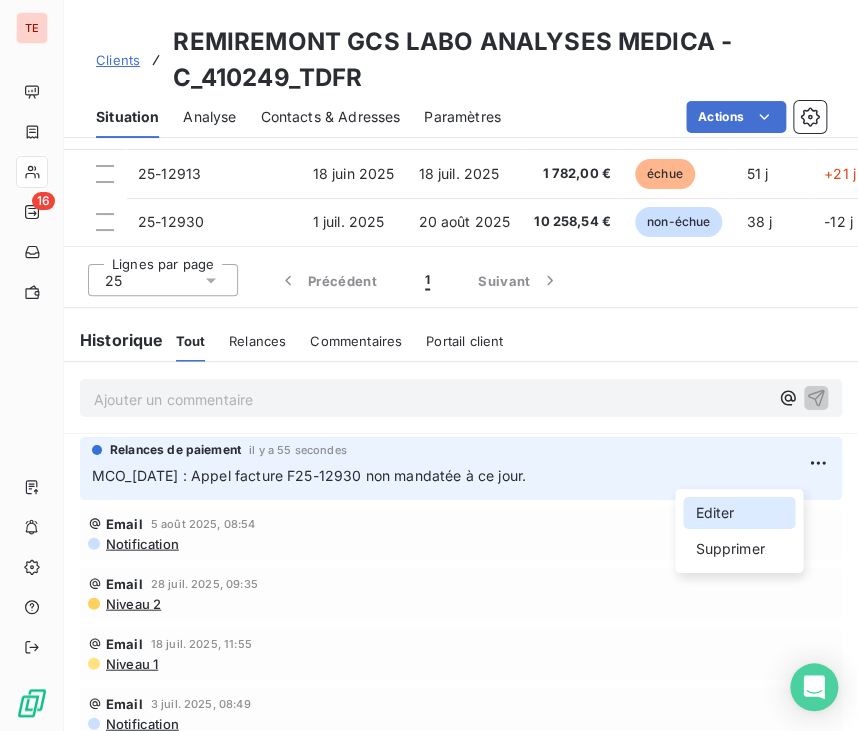 click on "Editer" at bounding box center [739, 513] 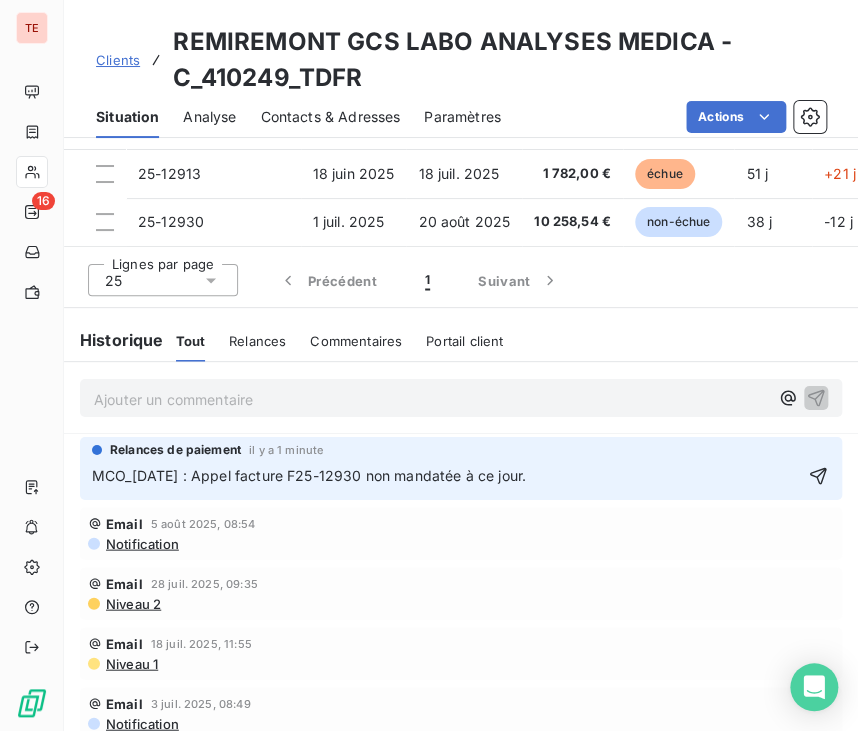 click on "MCO_[DATE] : Appel facture F25-12930 non mandatée à ce jour." at bounding box center [447, 475] 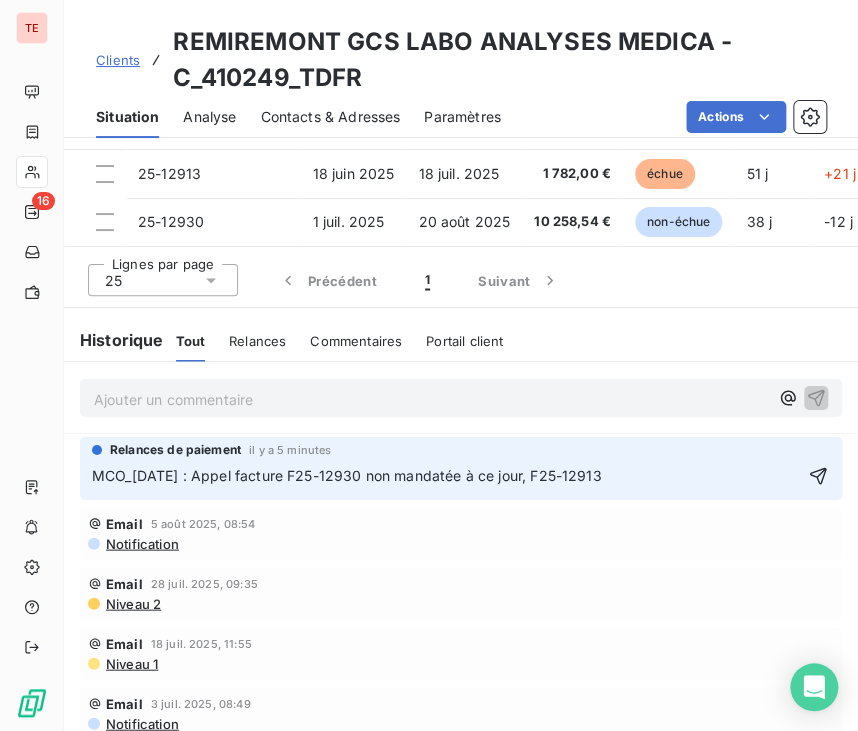 click on "MCO_[DATE] : Appel facture F25-12930 non mandatée à ce jour, F25-12913" at bounding box center [447, 475] 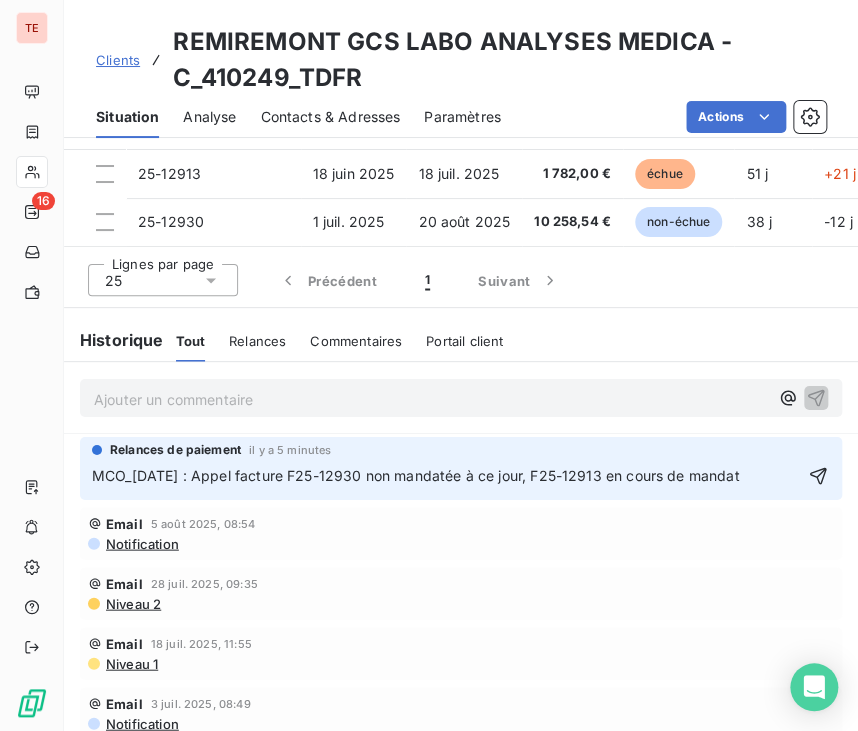 drag, startPoint x: 543, startPoint y: 486, endPoint x: 760, endPoint y: 472, distance: 217.45114 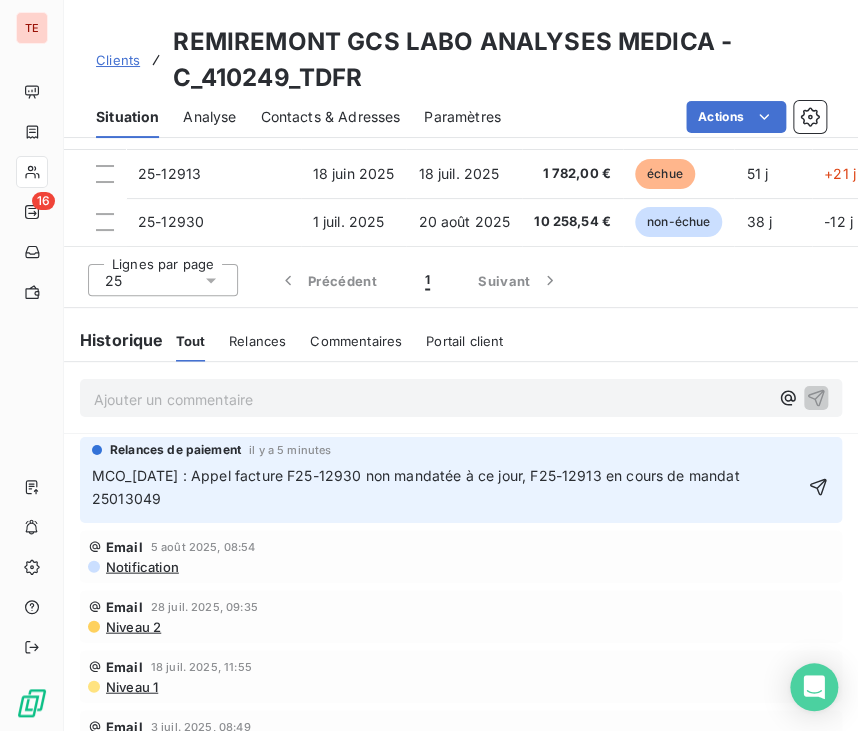 click on "Relances de paiement il y a 5 minutes MCO_[DATE] : Appel facture F25-12930 non mandatée à ce jour, F25-12913 en cours de mandat 25013049" at bounding box center [461, 479] 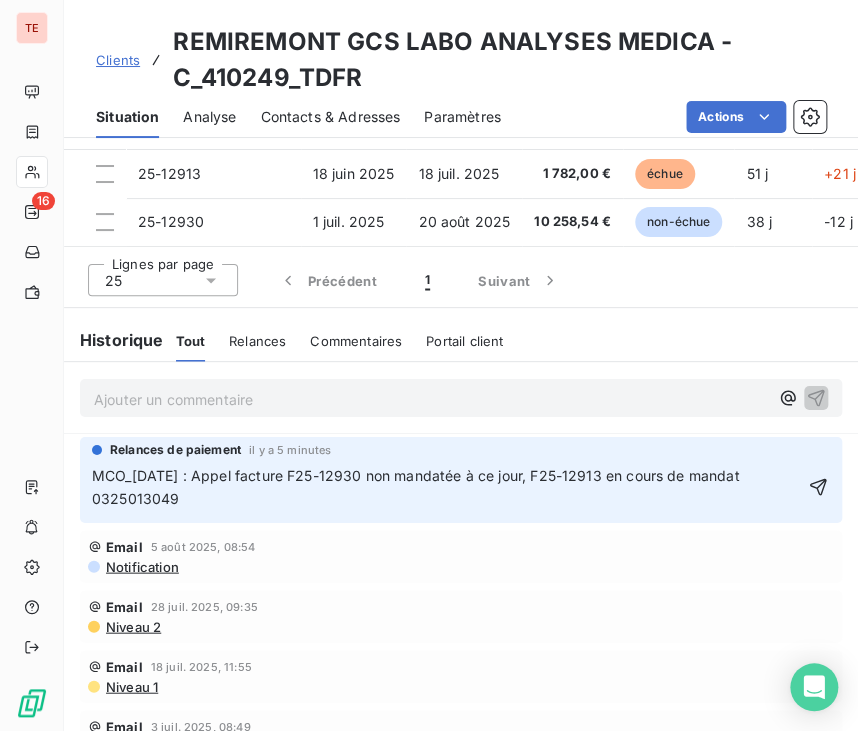 drag, startPoint x: 175, startPoint y: 503, endPoint x: 76, endPoint y: 512, distance: 99.40825 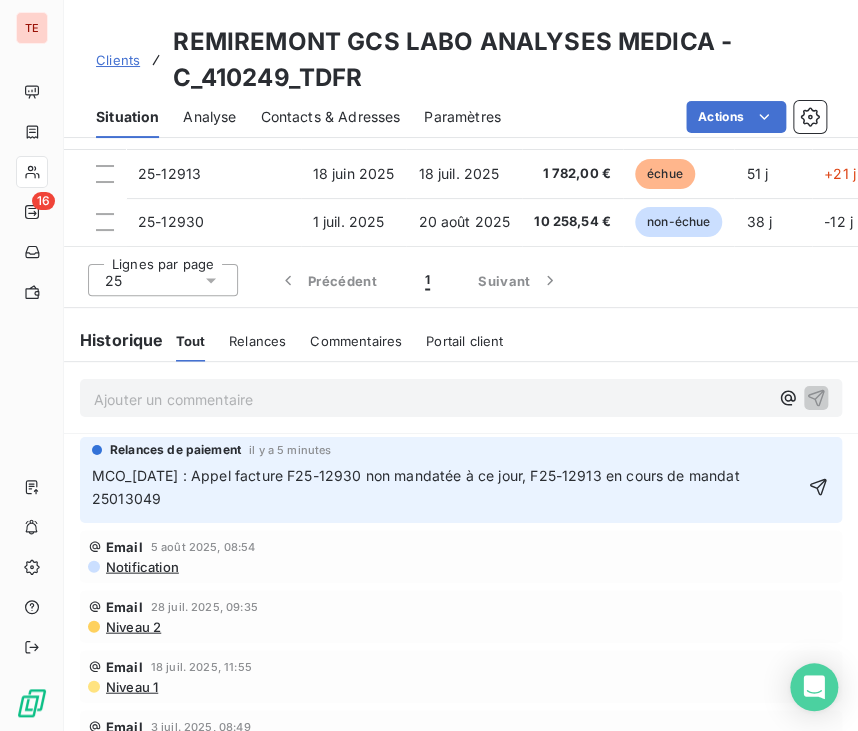 drag, startPoint x: 172, startPoint y: 503, endPoint x: 92, endPoint y: 499, distance: 80.09994 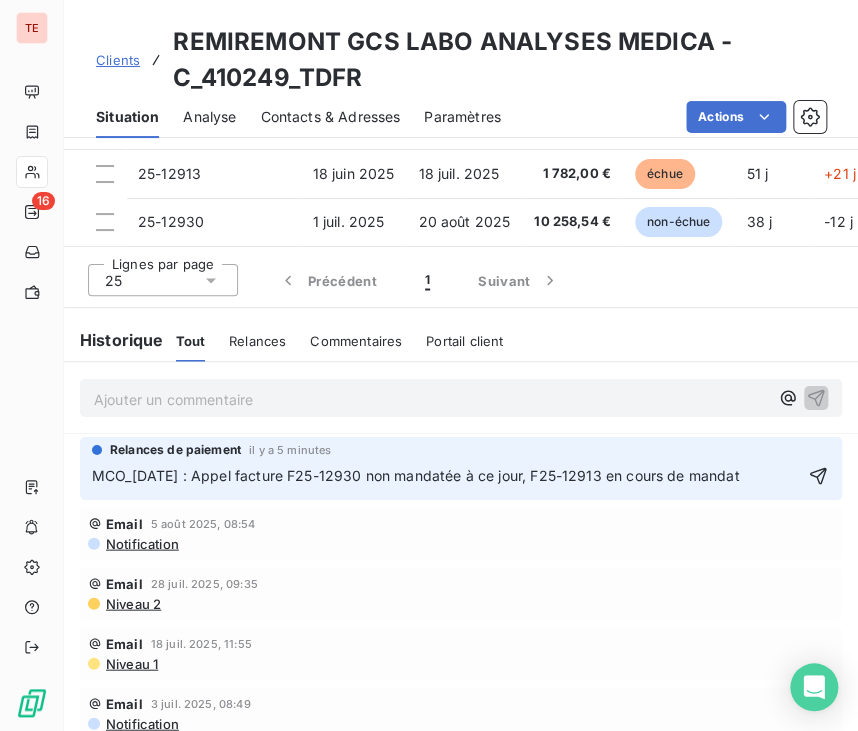 click on "MCO_[DATE] : Appel facture F25-12930 non mandatée à ce jour, F25-12913 en cours de mandat" at bounding box center (447, 475) 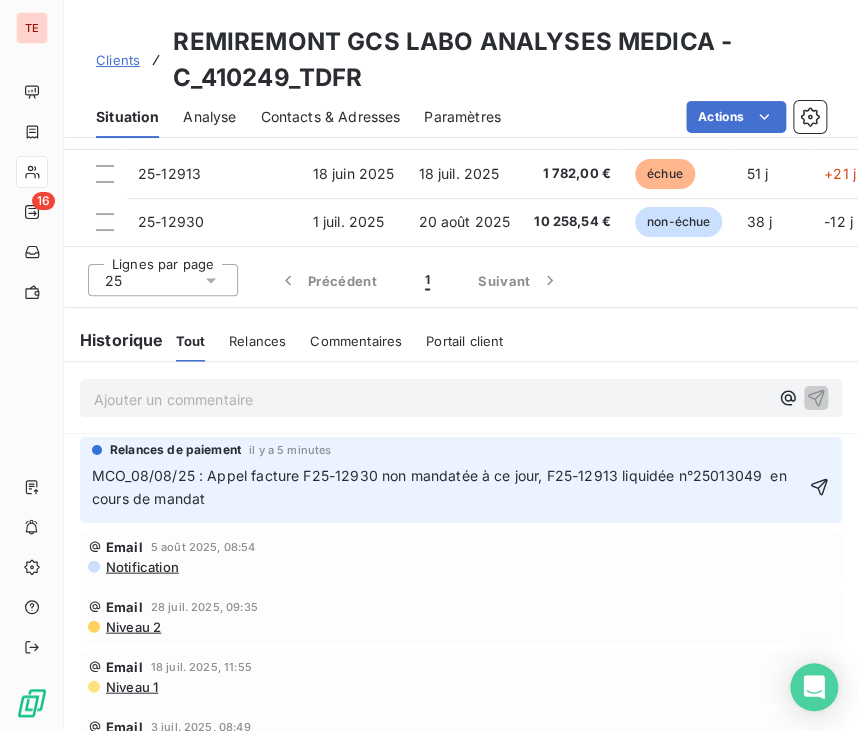 click on "MCO_08/08/25 : Appel facture F25-12930 non mandatée à ce jour, F25-12913 liquidée n°25013049  en cours de mandat" at bounding box center (441, 486) 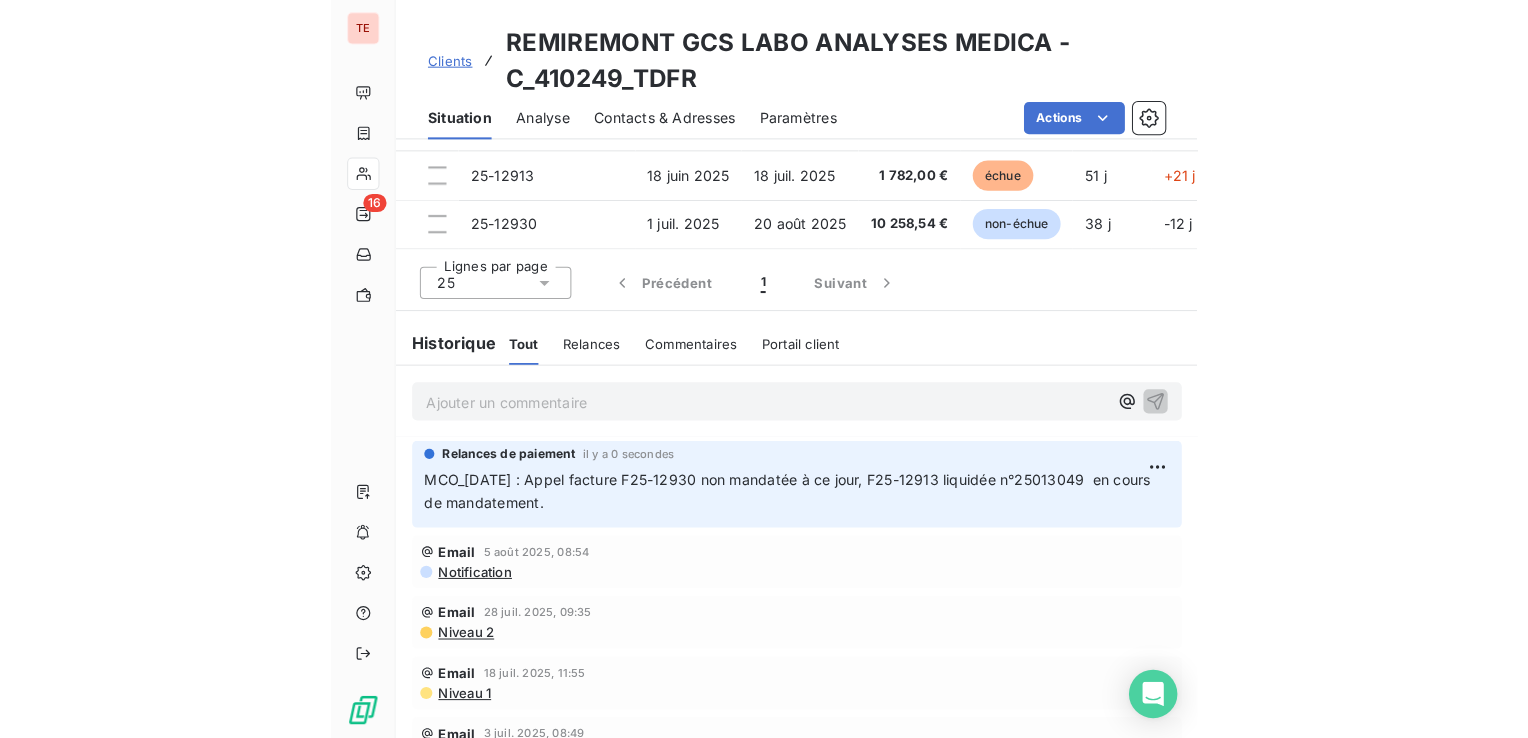 scroll, scrollTop: 316, scrollLeft: 0, axis: vertical 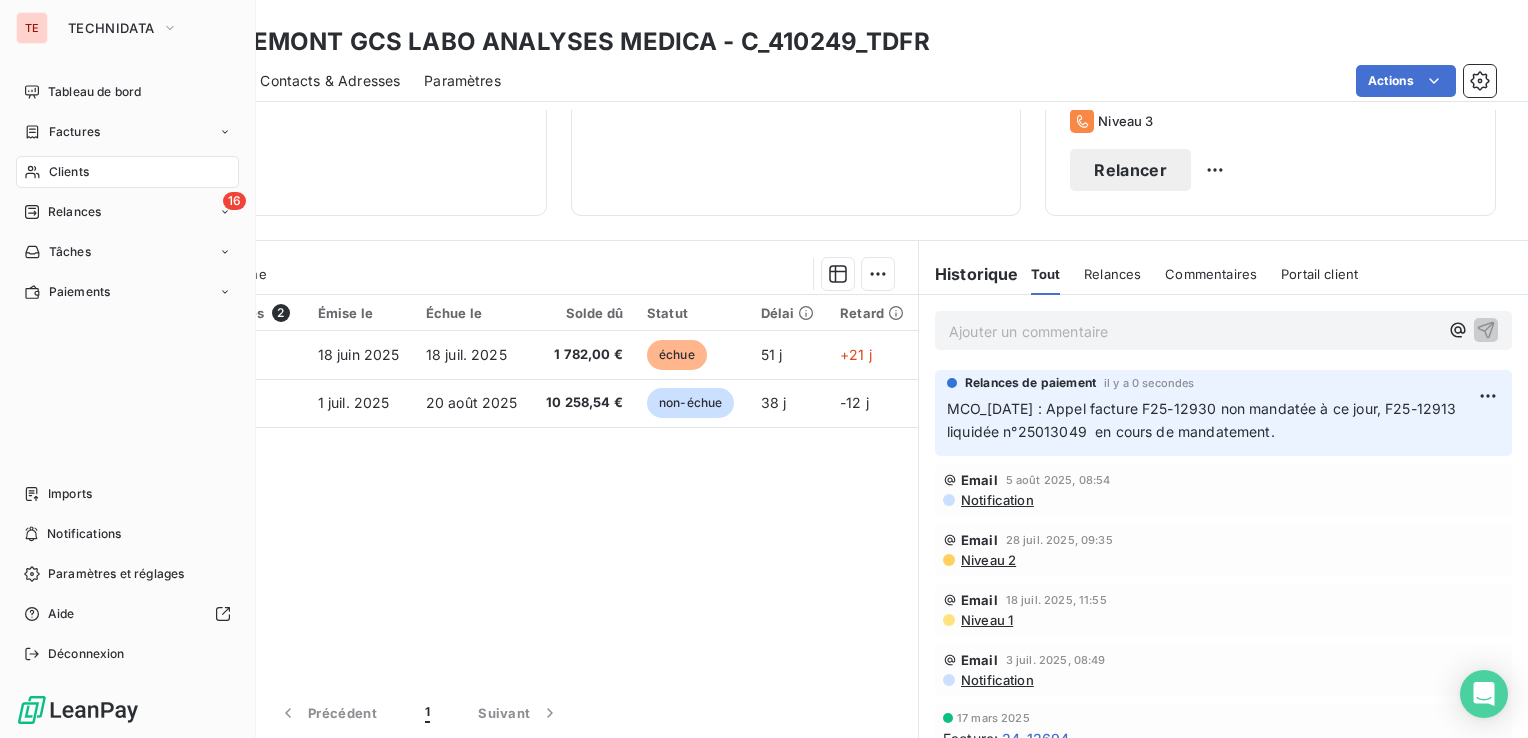 click on "Tableau de bord Factures Clients 16 Relances Tâches Paiements" at bounding box center [127, 192] 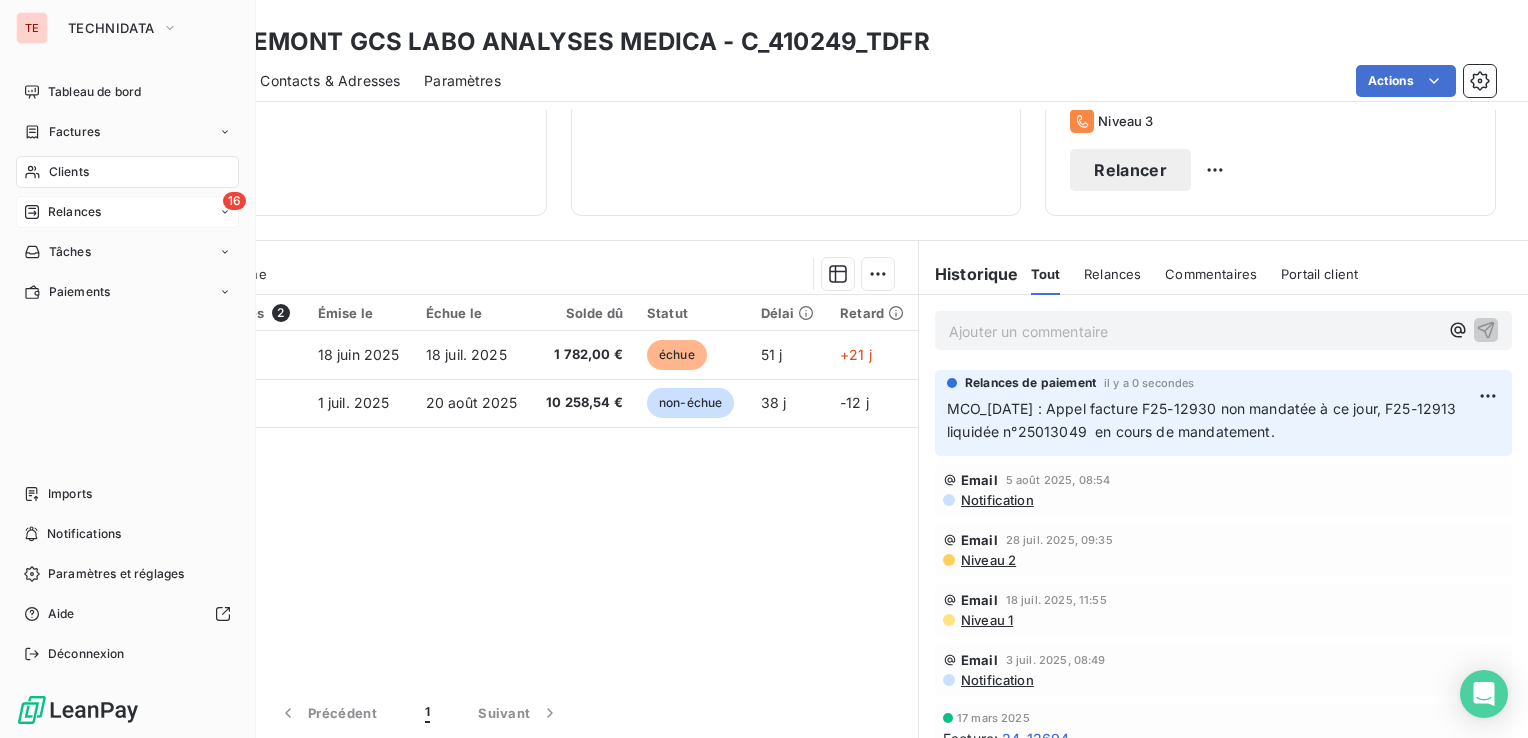 click on "16 Relances" at bounding box center (127, 212) 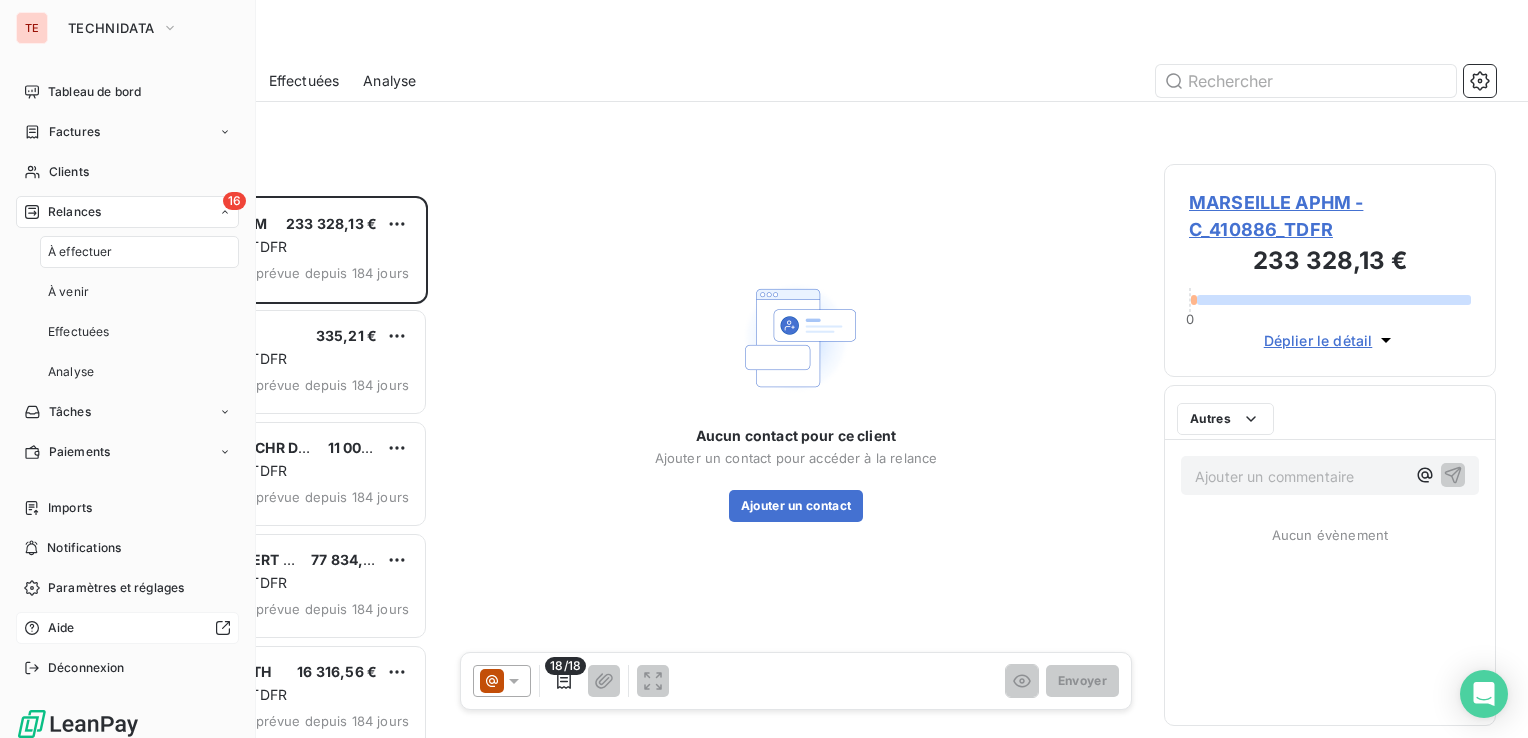 scroll, scrollTop: 16, scrollLeft: 16, axis: both 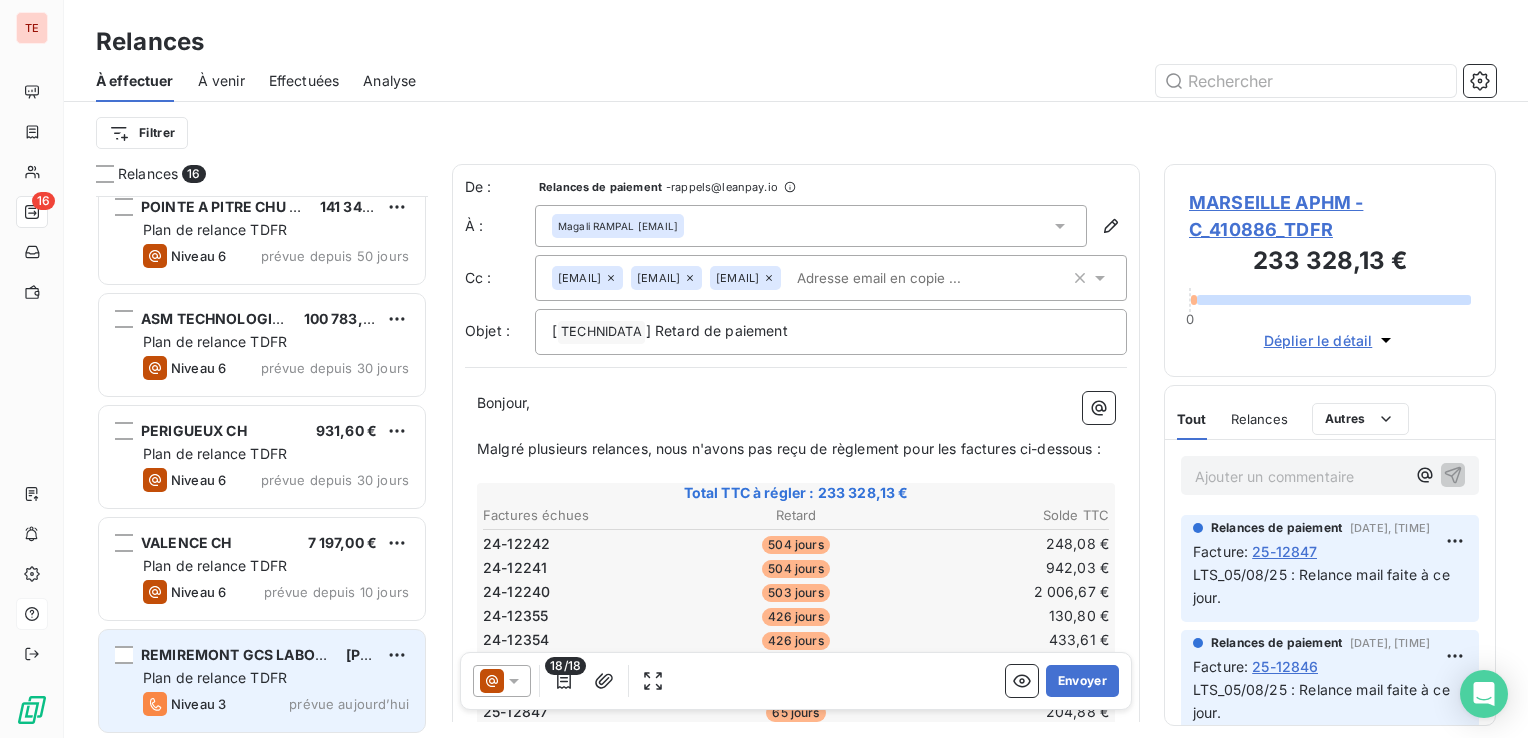 click on "Niveau 3 prévue aujourd’hui" at bounding box center (276, 704) 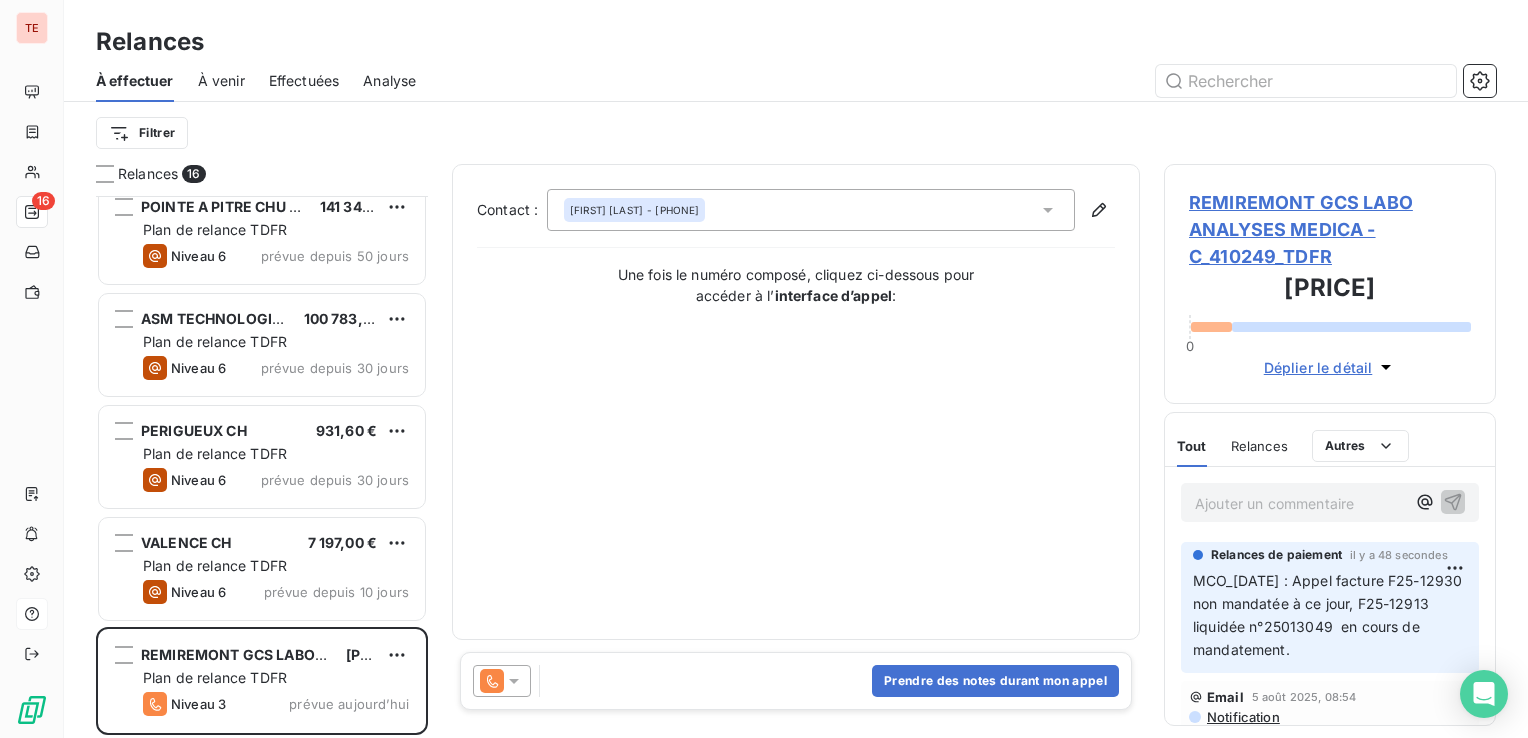 click at bounding box center [502, 681] 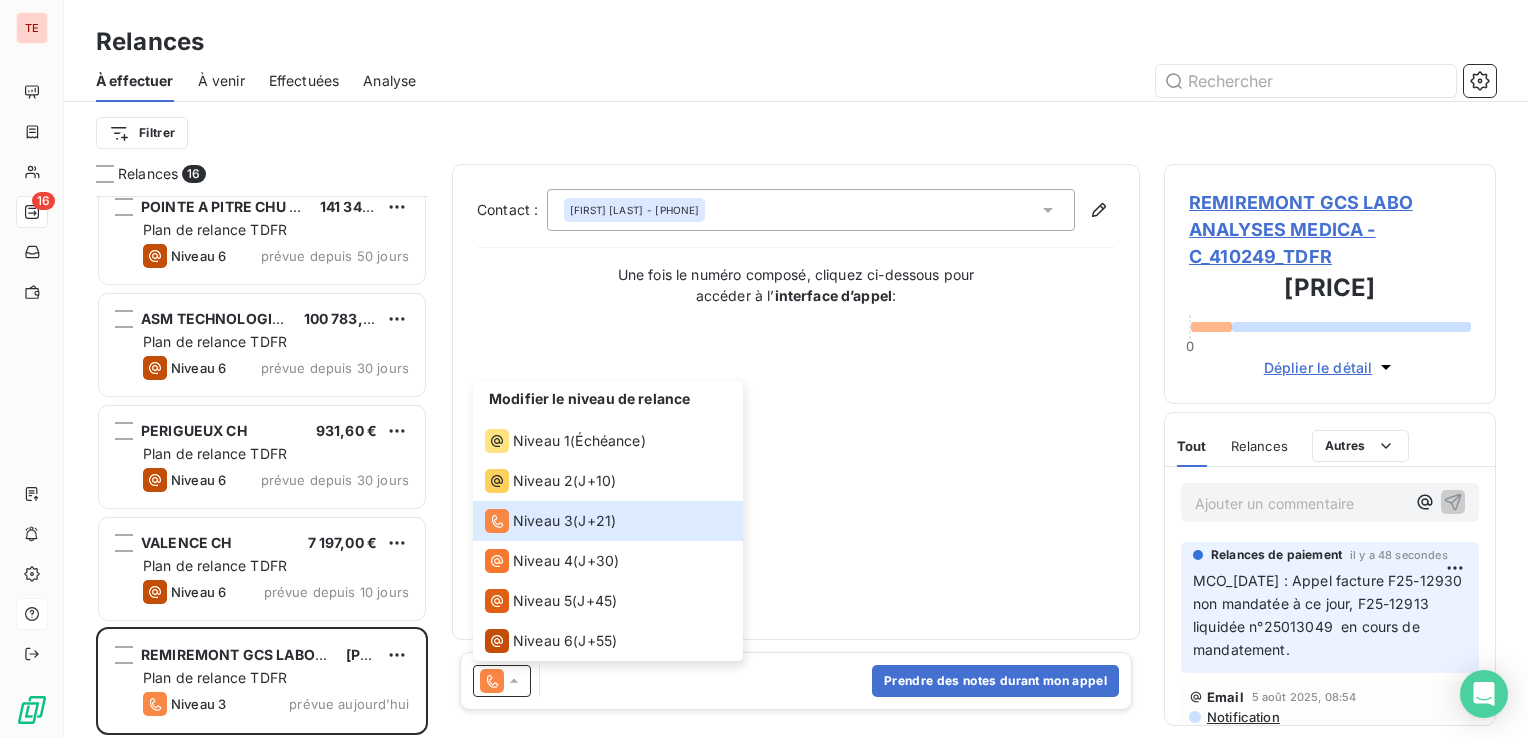 click on "Contact : [FIRST] [LAST]   - [PHONE] Une fois le numéro composé, cliquez ci-dessous pour accéder à l’ interface d’appel  :" at bounding box center [796, 402] 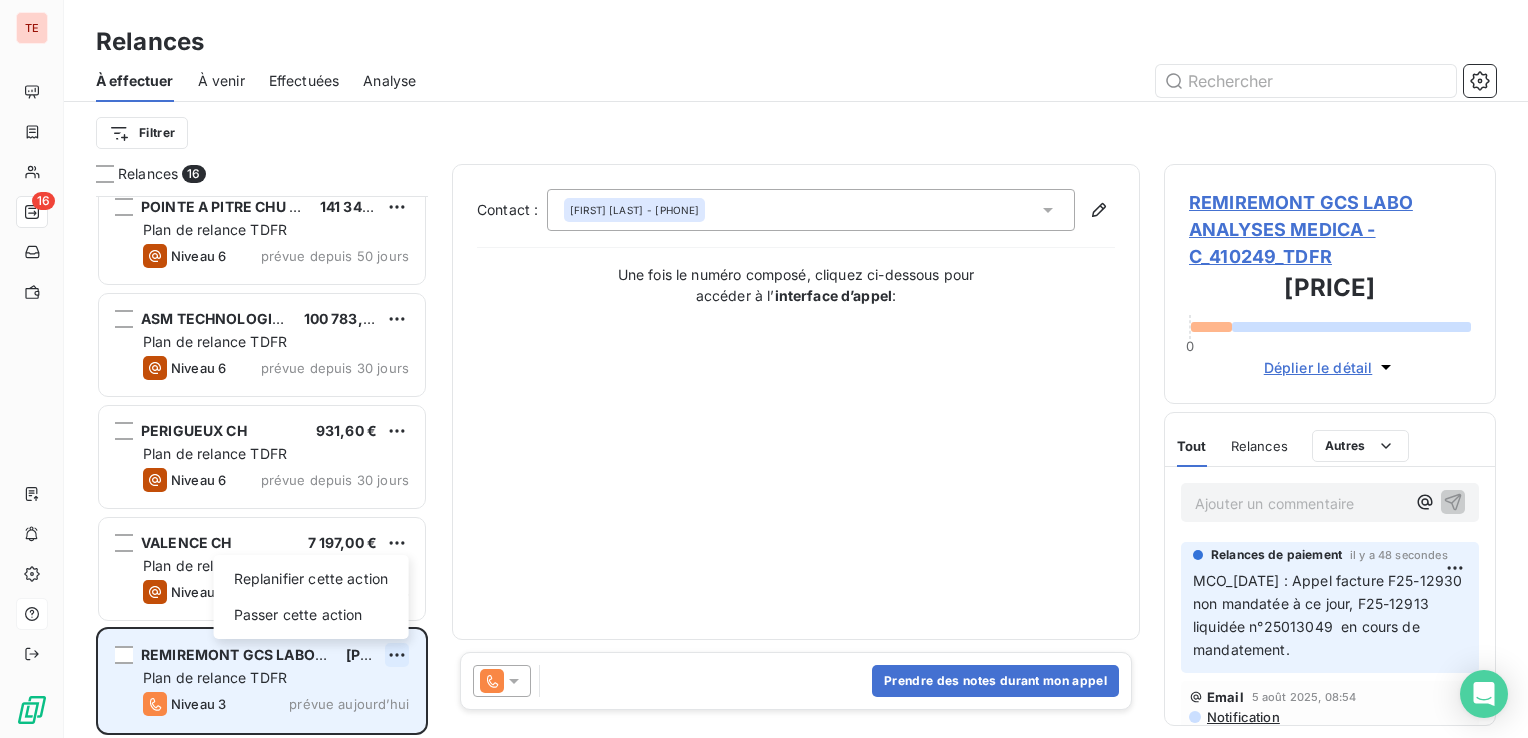 click on "TE 16 Relances À effectuer À venir Effectuées Analyse Filtrer Relances 16 PRAXEA DIAGNOSTICS [CURRENCY] Plan de relance TDFR Niveau 6 prévue depuis [DAYS] jours POINTE A PITRE CHU LES ABYMES [CURRENCY] Plan de relance TDFR Niveau 6 prévue depuis [DAYS] jours ASM TECHNOLOGIES SAS [CURRENCY] Plan de relance TDFR Niveau 6 prévue depuis [DAYS] jours PERIGUEUX CH [CURRENCY] Plan de relance TDFR Niveau 6 prévue depuis [DAYS] jours VALENCE CH [CURRENCY] Plan de relance TDFR Niveau 6 prévue depuis [DAYS] jours REMIREMONT GCS LABO ANALYSES MEDICA [CURRENCY] Replanifier cette action Passer cette action Plan de relance TDFR Niveau 3 prévue aujourd’hui Contact : [FIRST] [LAST]   - [PHONE] Une fois le numéro composé, cliquez ci-dessous pour accéder à l’ interface d’appel  : Prendre des notes durant mon appel REMIREMONT GCS LABO ANALYSES MEDICA - C_[INVOICE_NUM]_TDFR [CURRENCY] [INVOICE_NUM] Déplier le détail Tout Relances Commentaires Portail client Tout Relances Autres
Email" at bounding box center (764, 369) 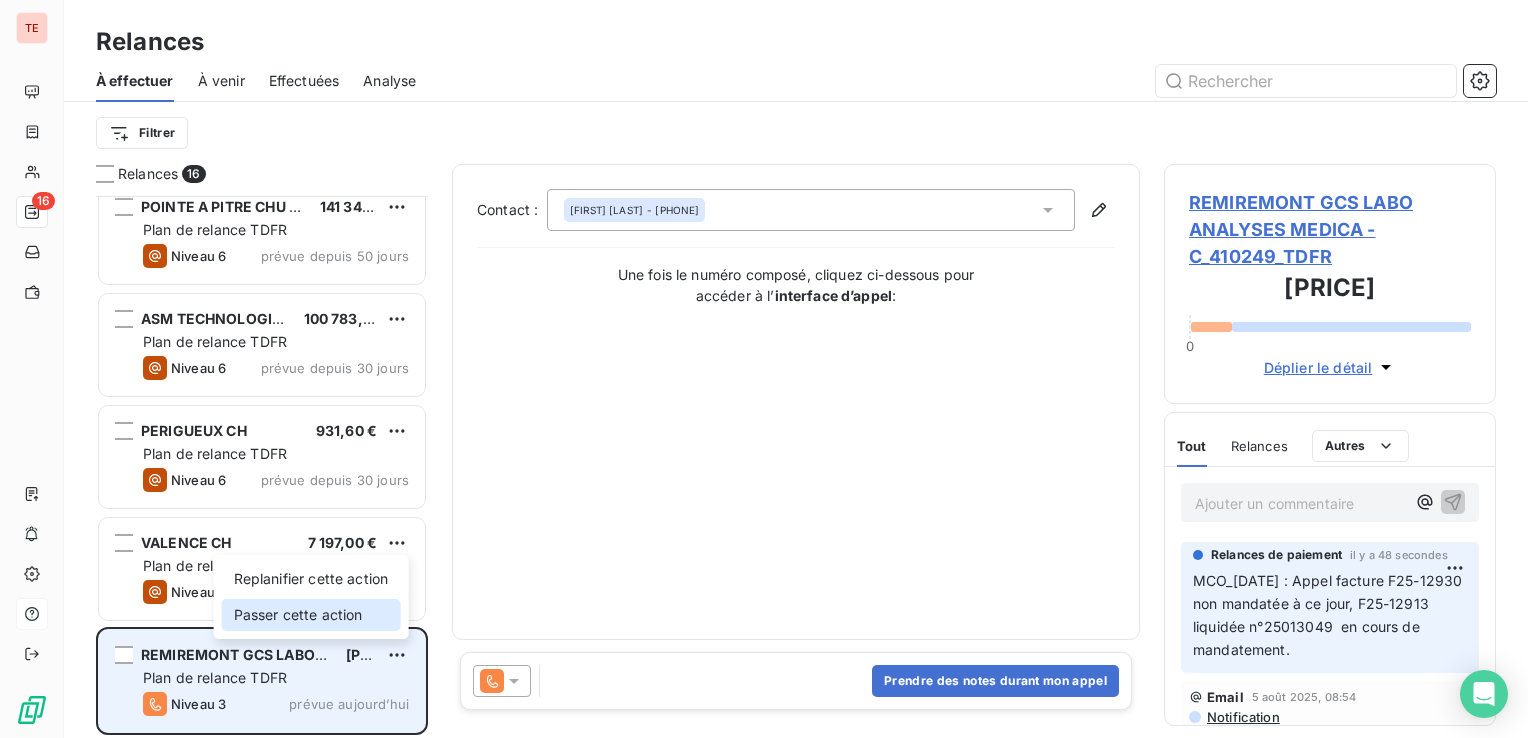 click on "Passer cette action" at bounding box center [311, 615] 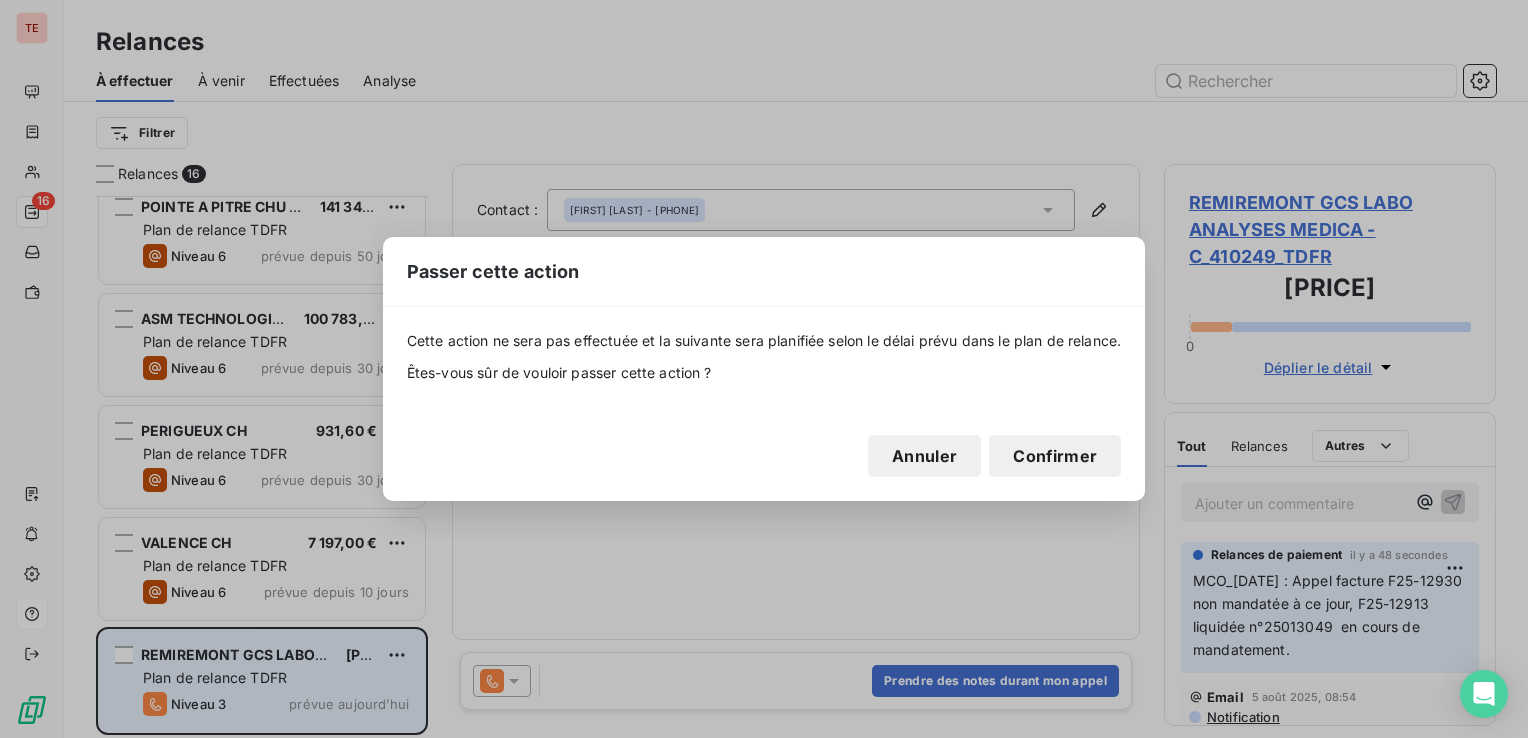 click on "Confirmer" at bounding box center (1055, 456) 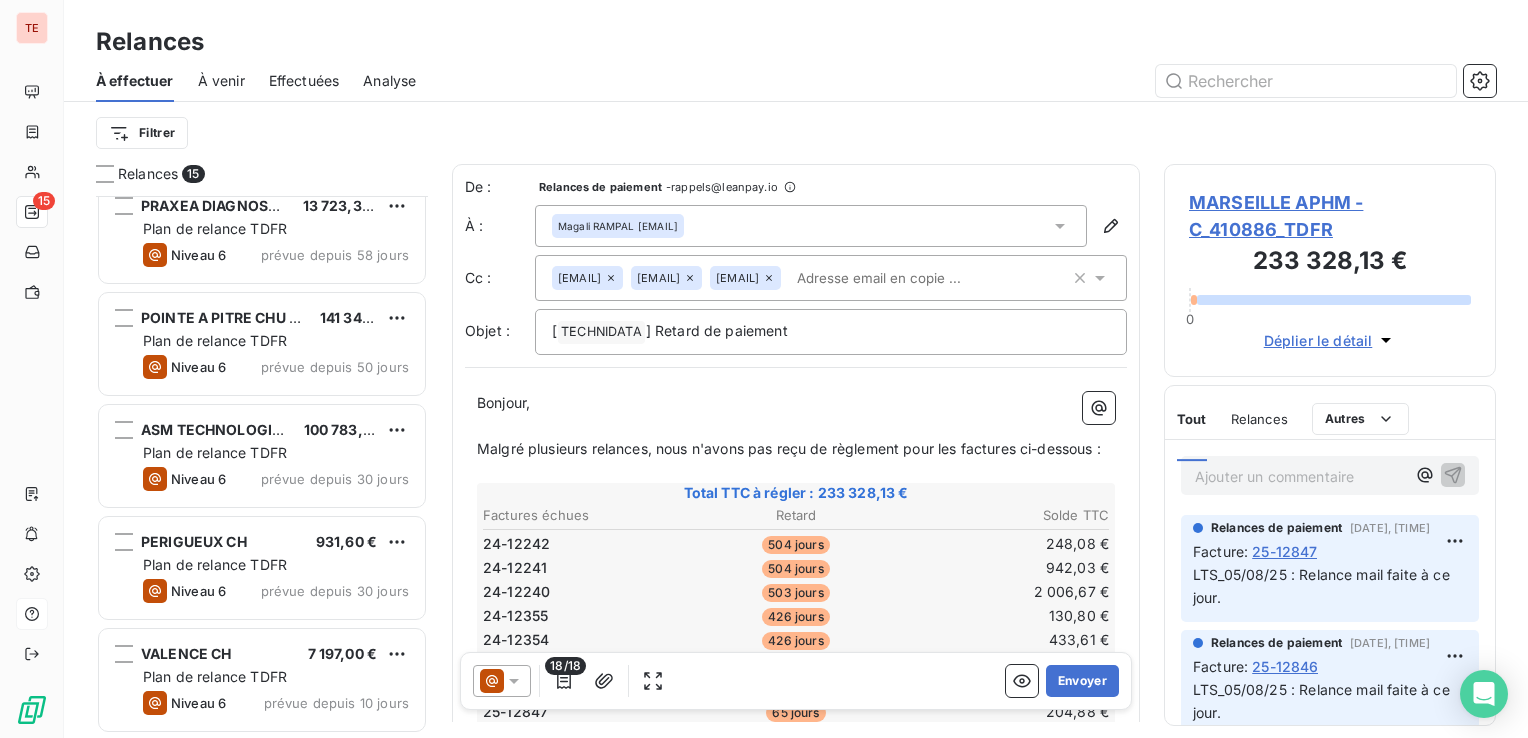 scroll, scrollTop: 1138, scrollLeft: 0, axis: vertical 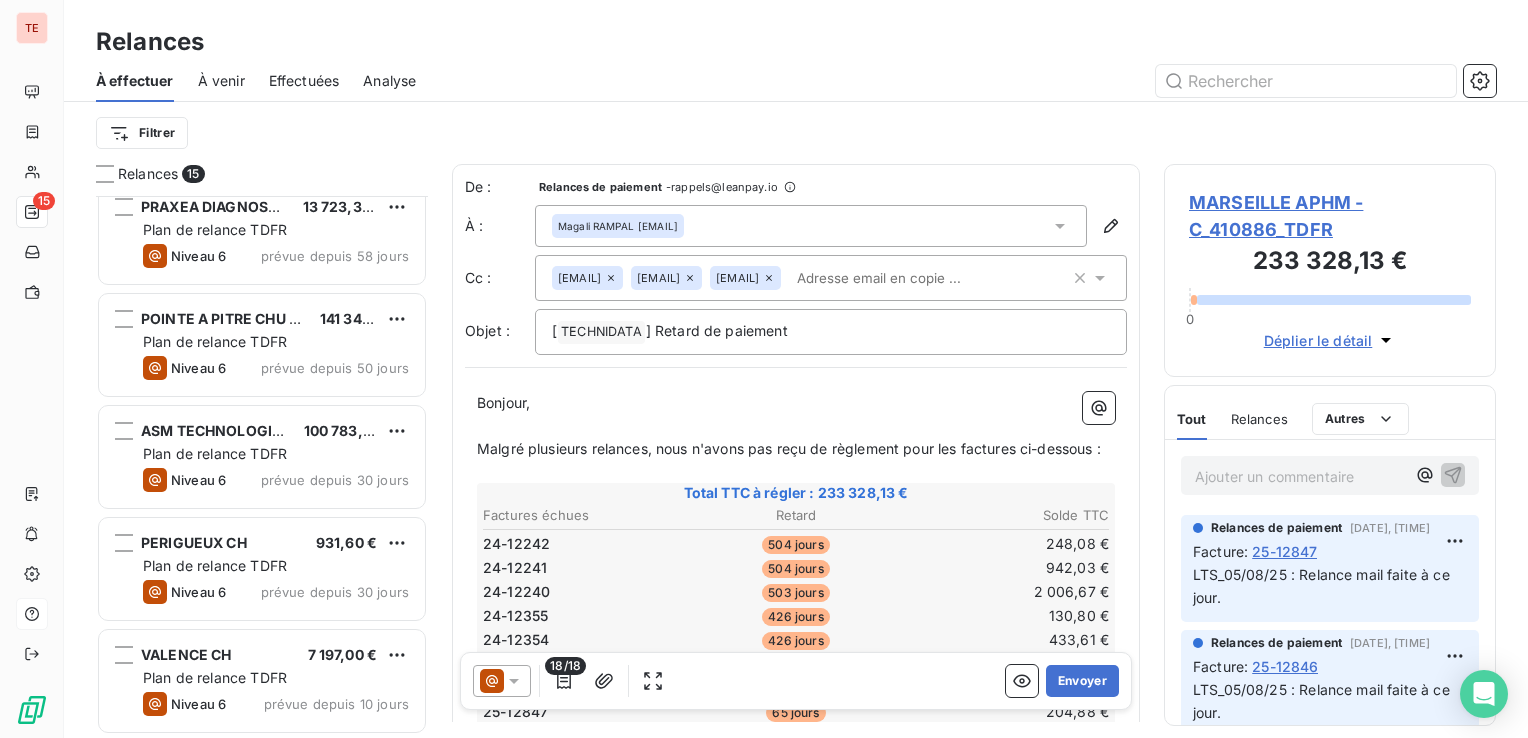 click on "[ TECHNIDATA ﻿ ] Retard de paiement" at bounding box center [831, 332] 